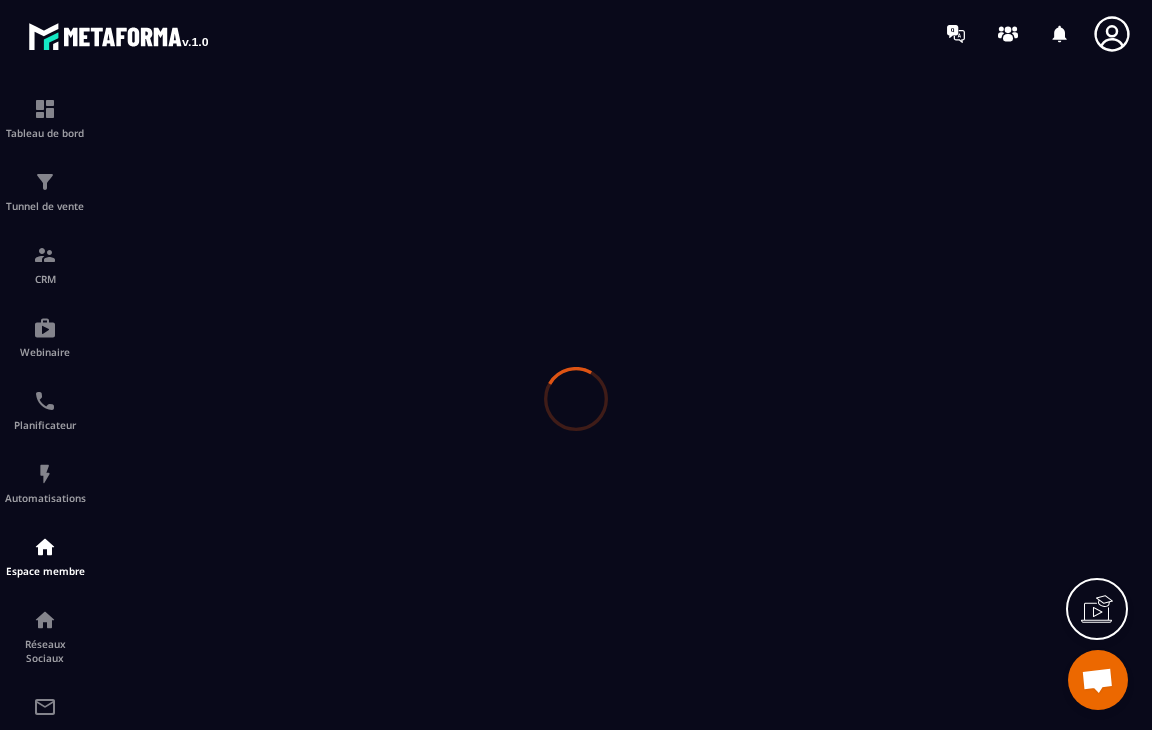 scroll, scrollTop: 0, scrollLeft: 0, axis: both 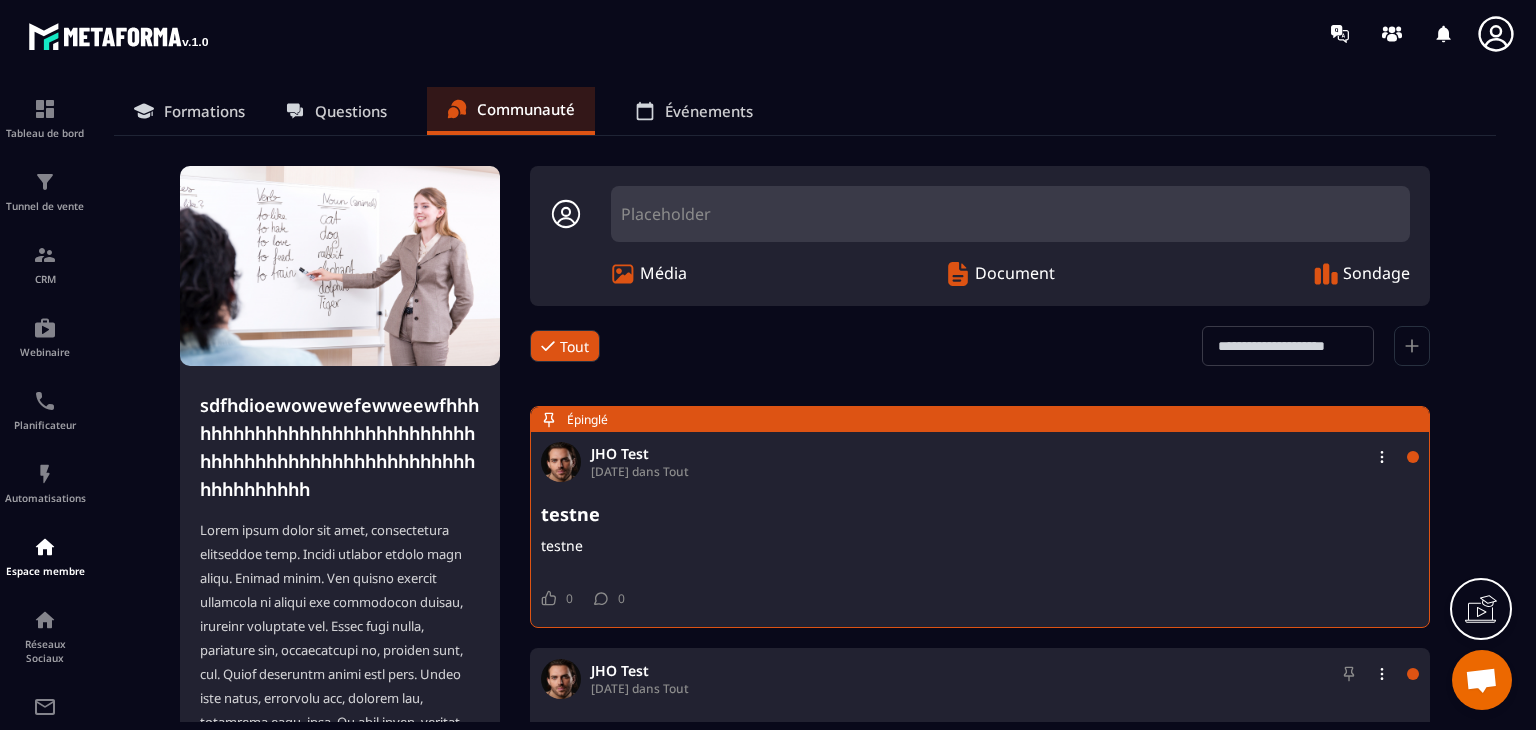 click on "Placeholder" at bounding box center [1010, 214] 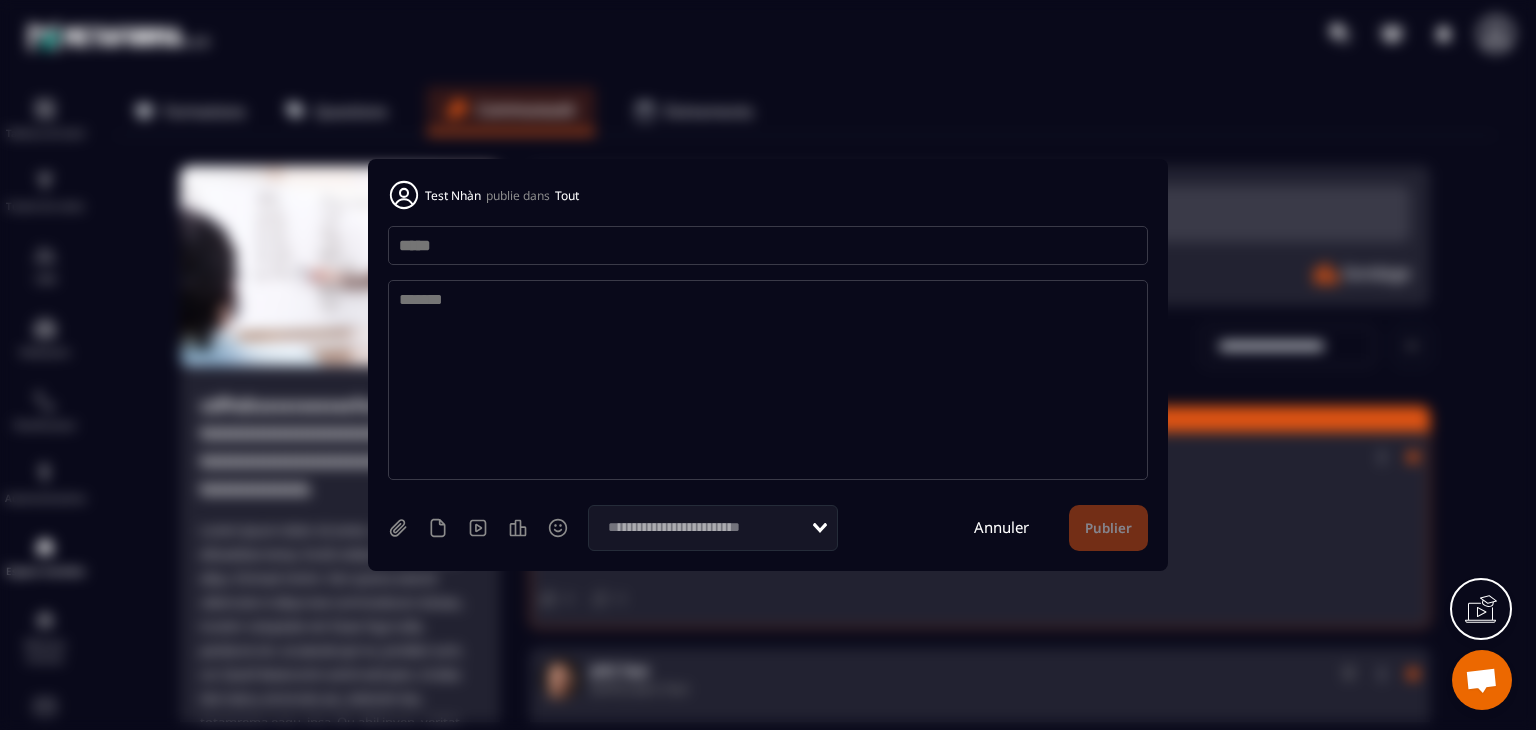 click at bounding box center [768, 245] 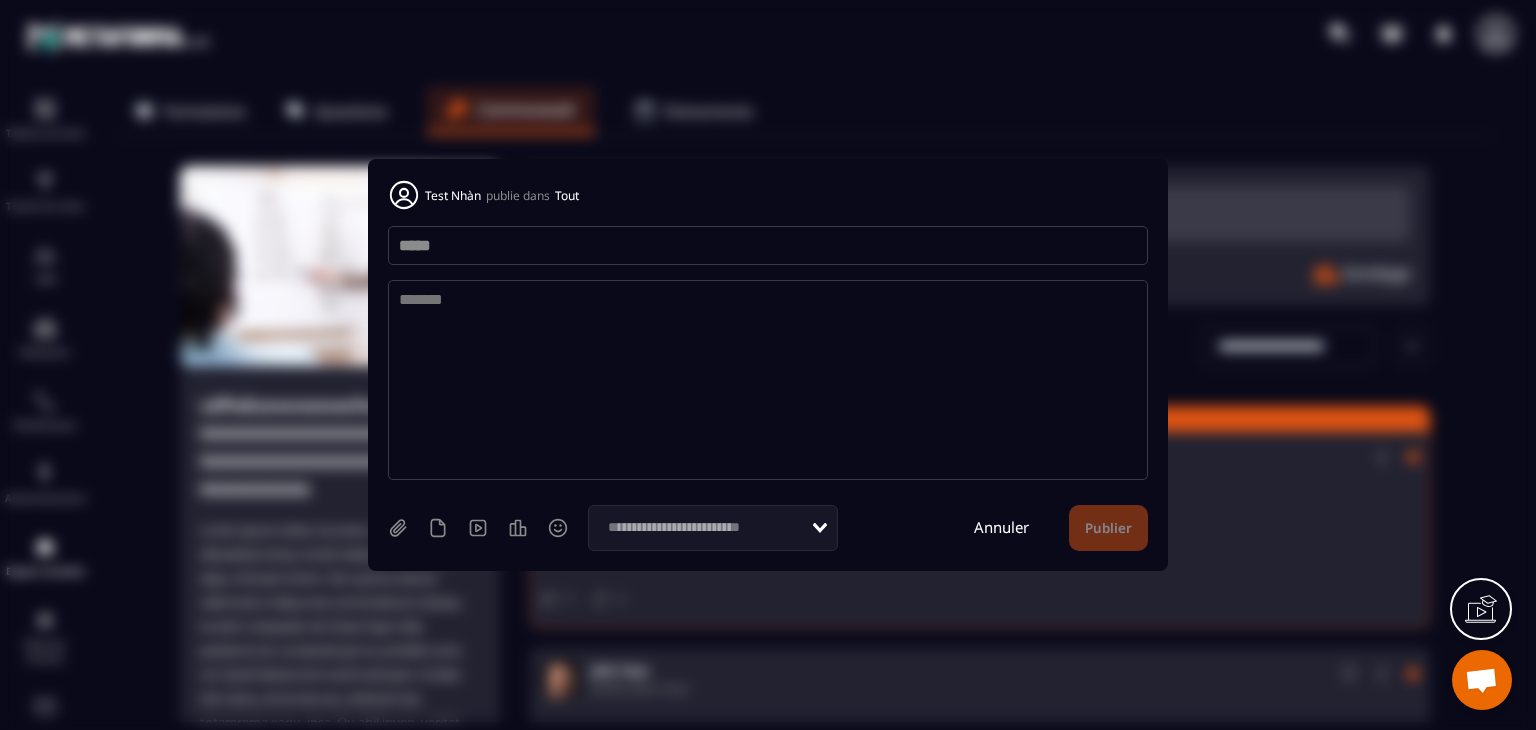 click on "*****" at bounding box center [768, 245] 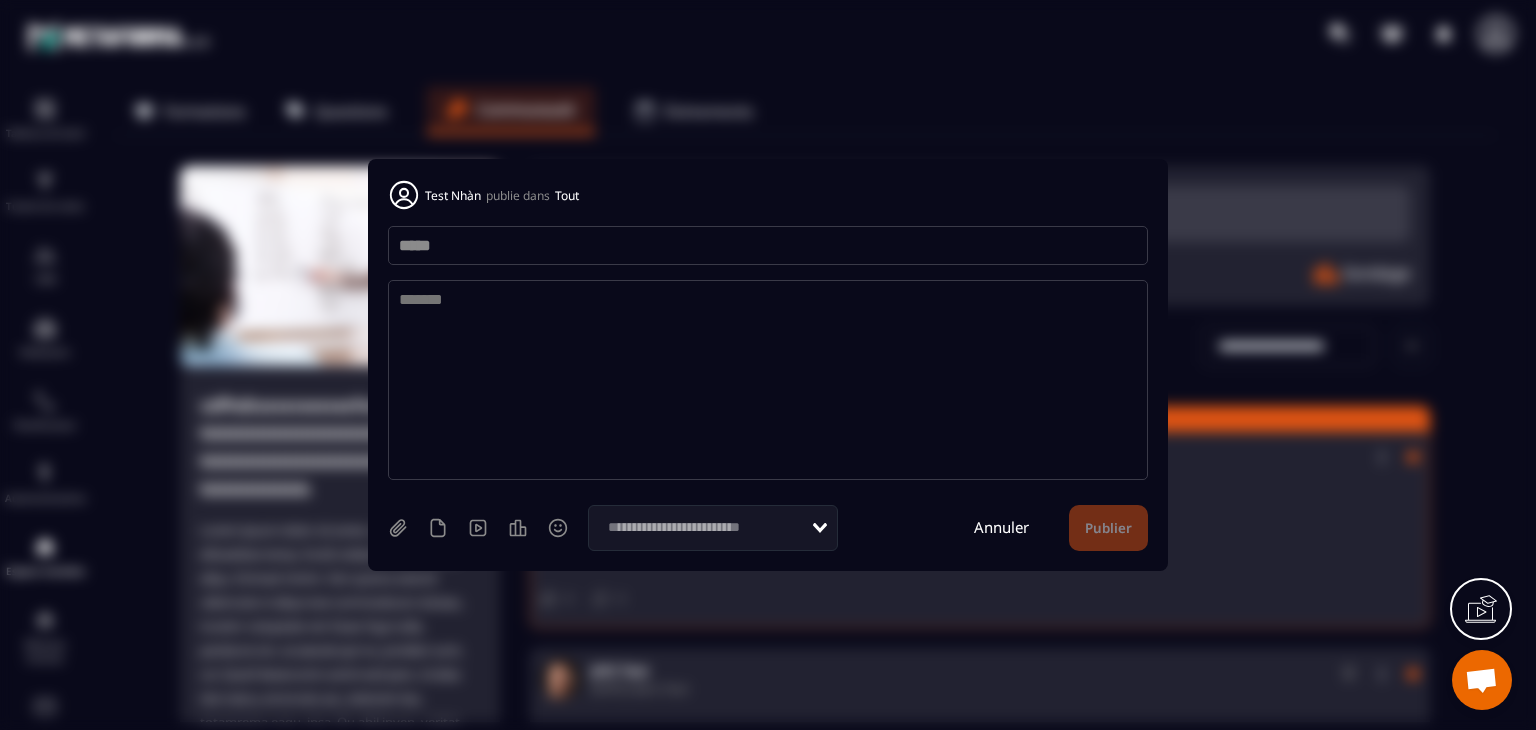 type on "*****" 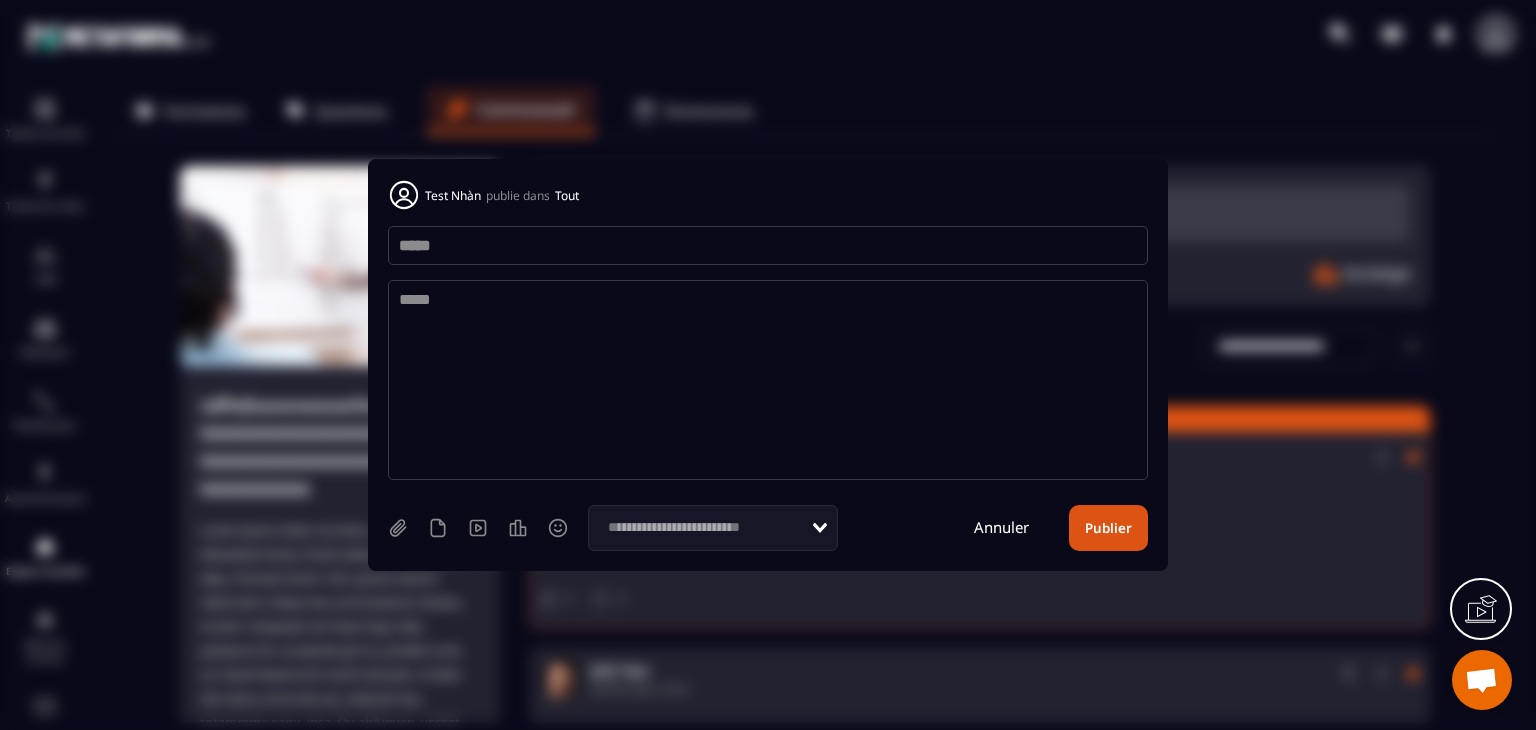 type on "*****" 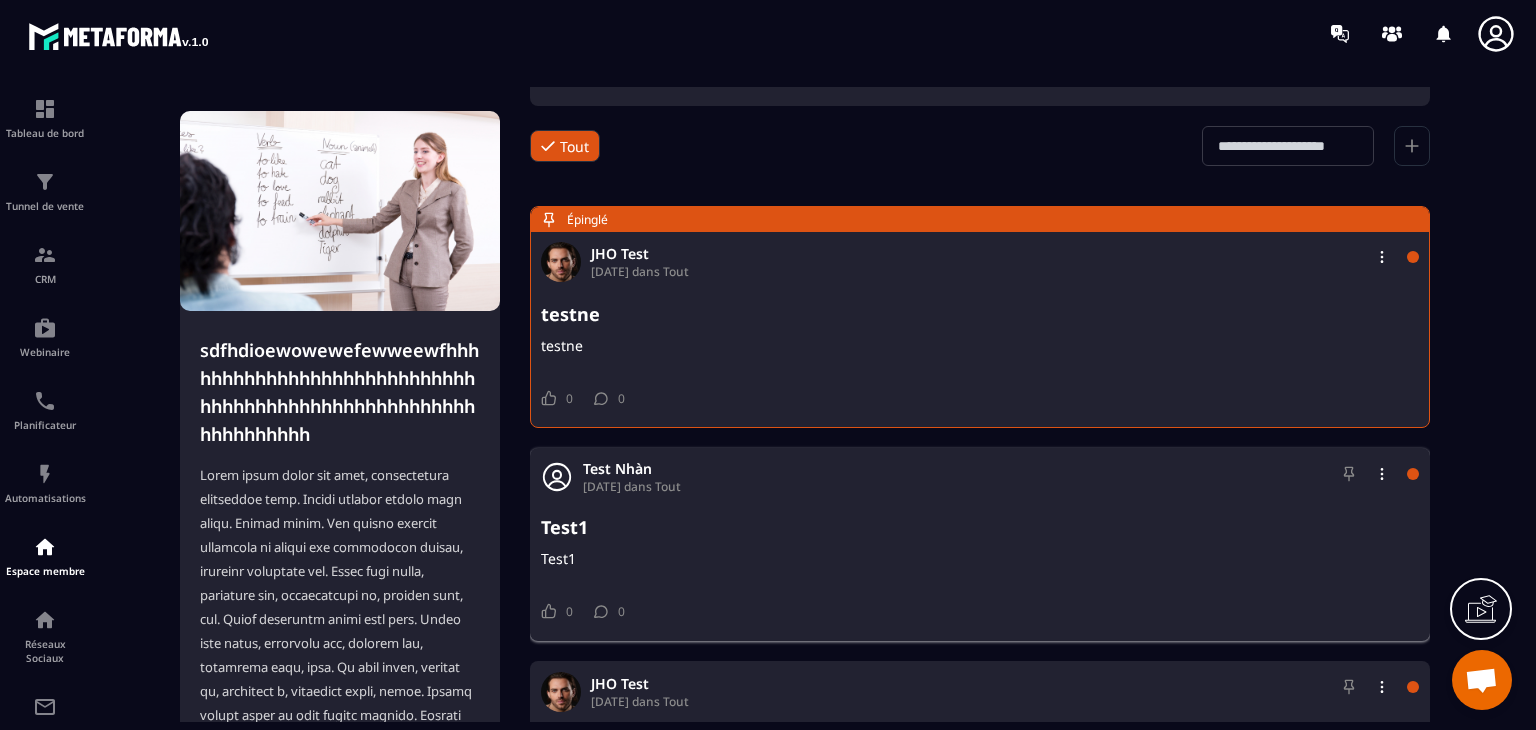 scroll, scrollTop: 300, scrollLeft: 0, axis: vertical 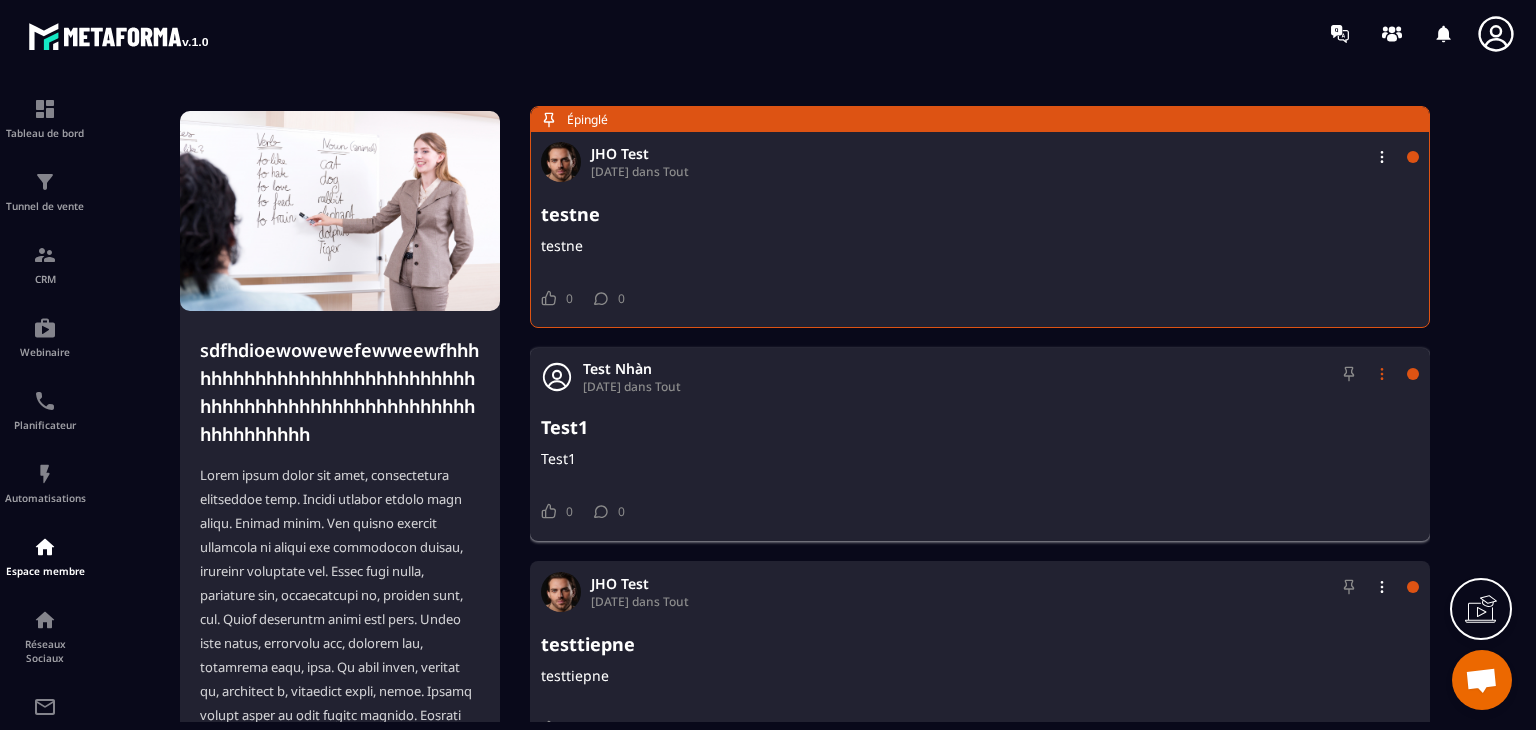 click at bounding box center (1382, 374) 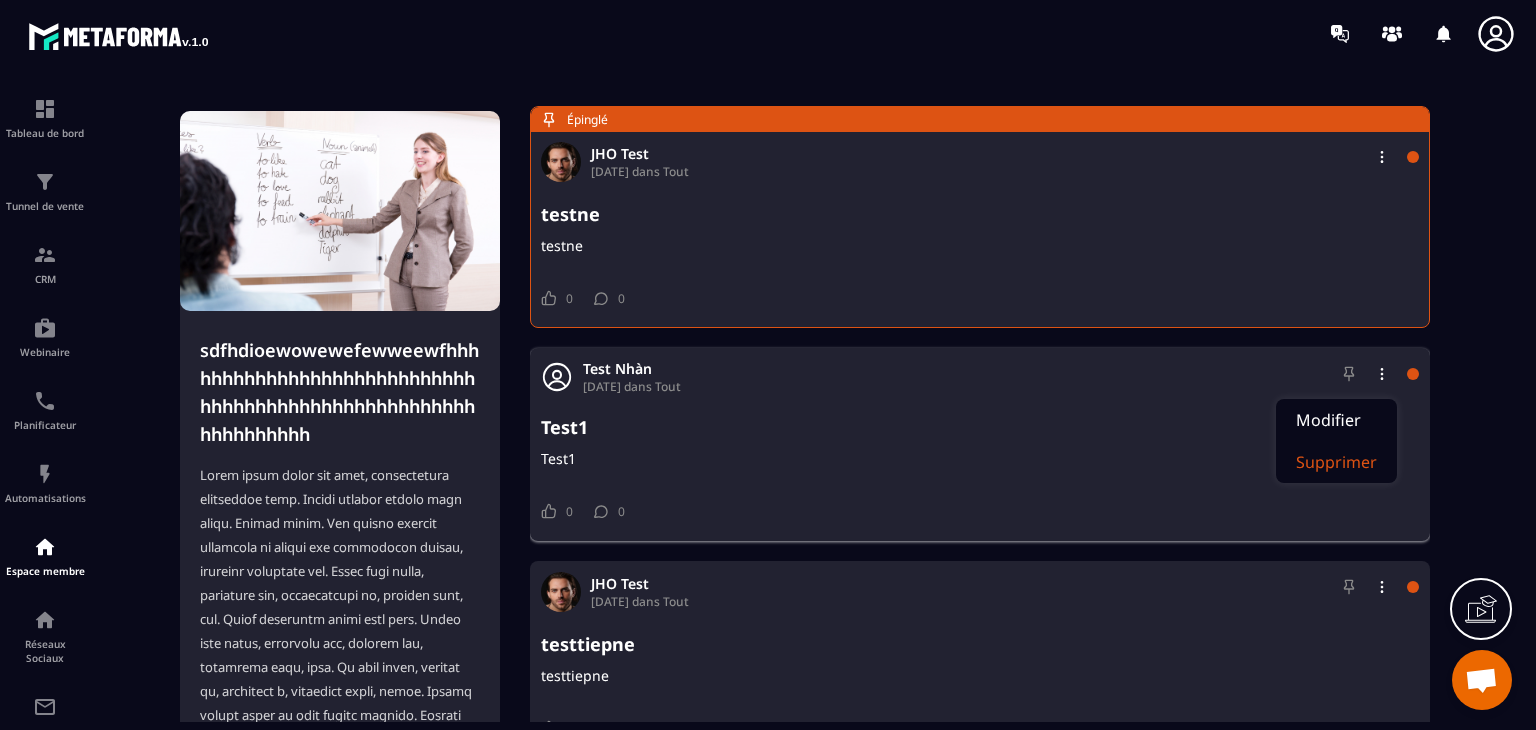 click on "Supprimer" 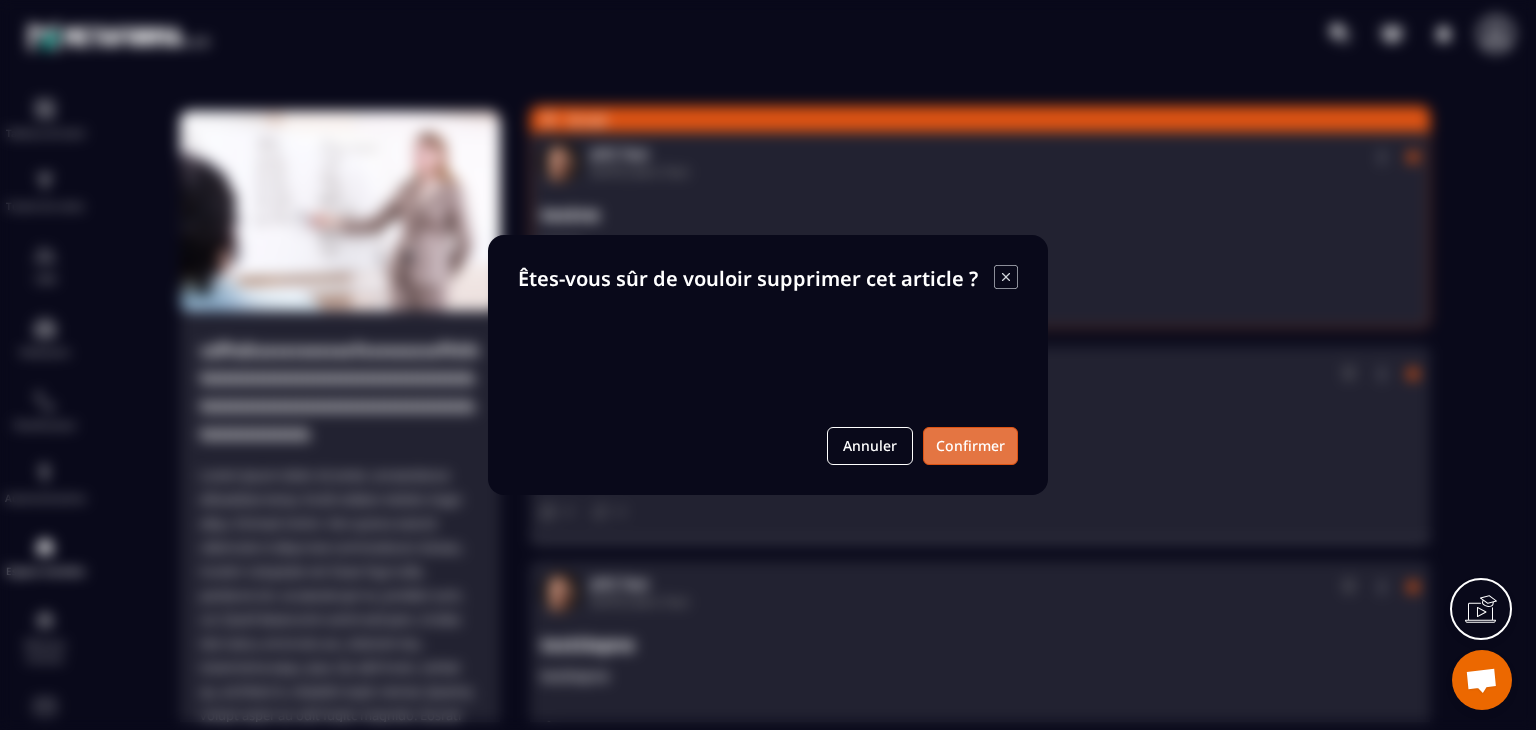 click on "Confirmer" at bounding box center [970, 446] 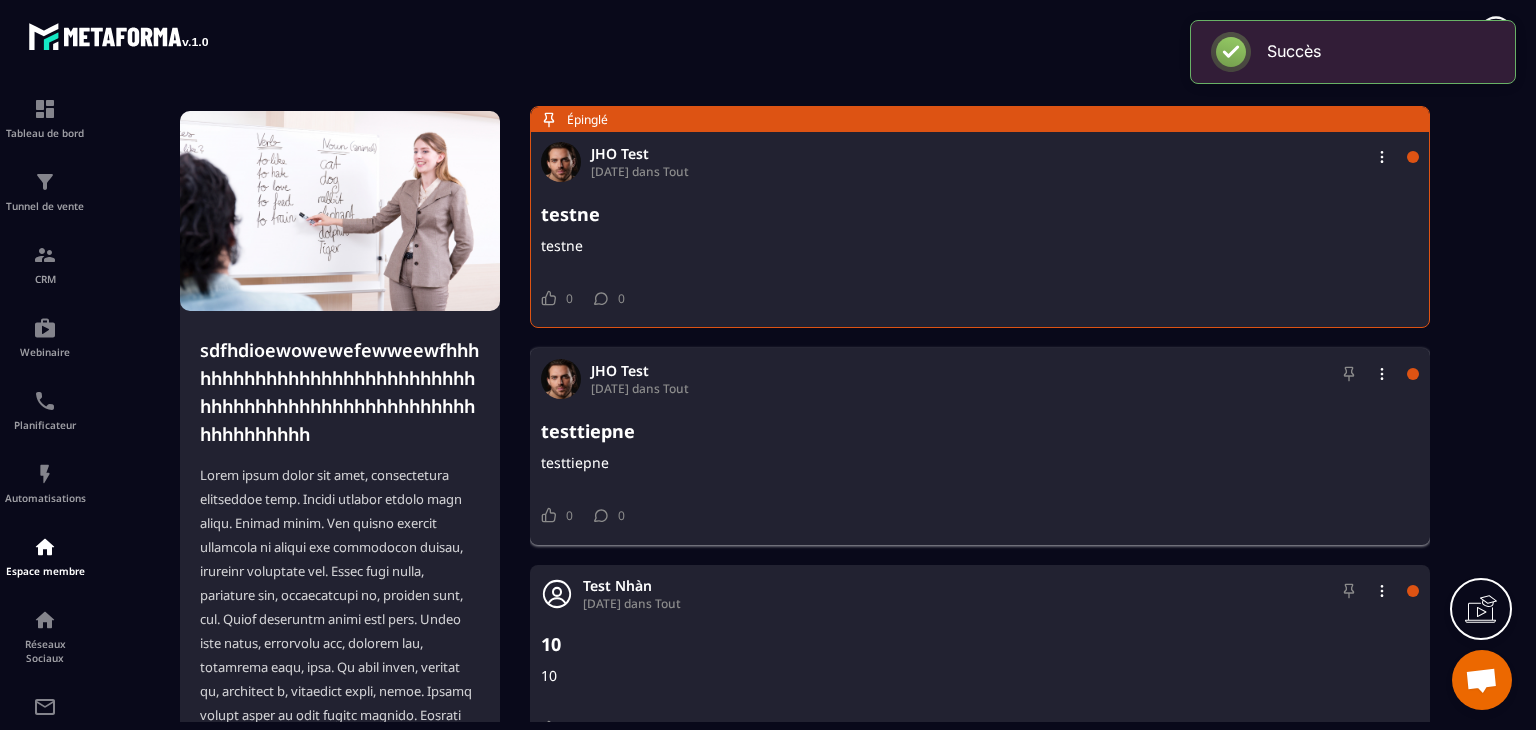 scroll, scrollTop: 500, scrollLeft: 0, axis: vertical 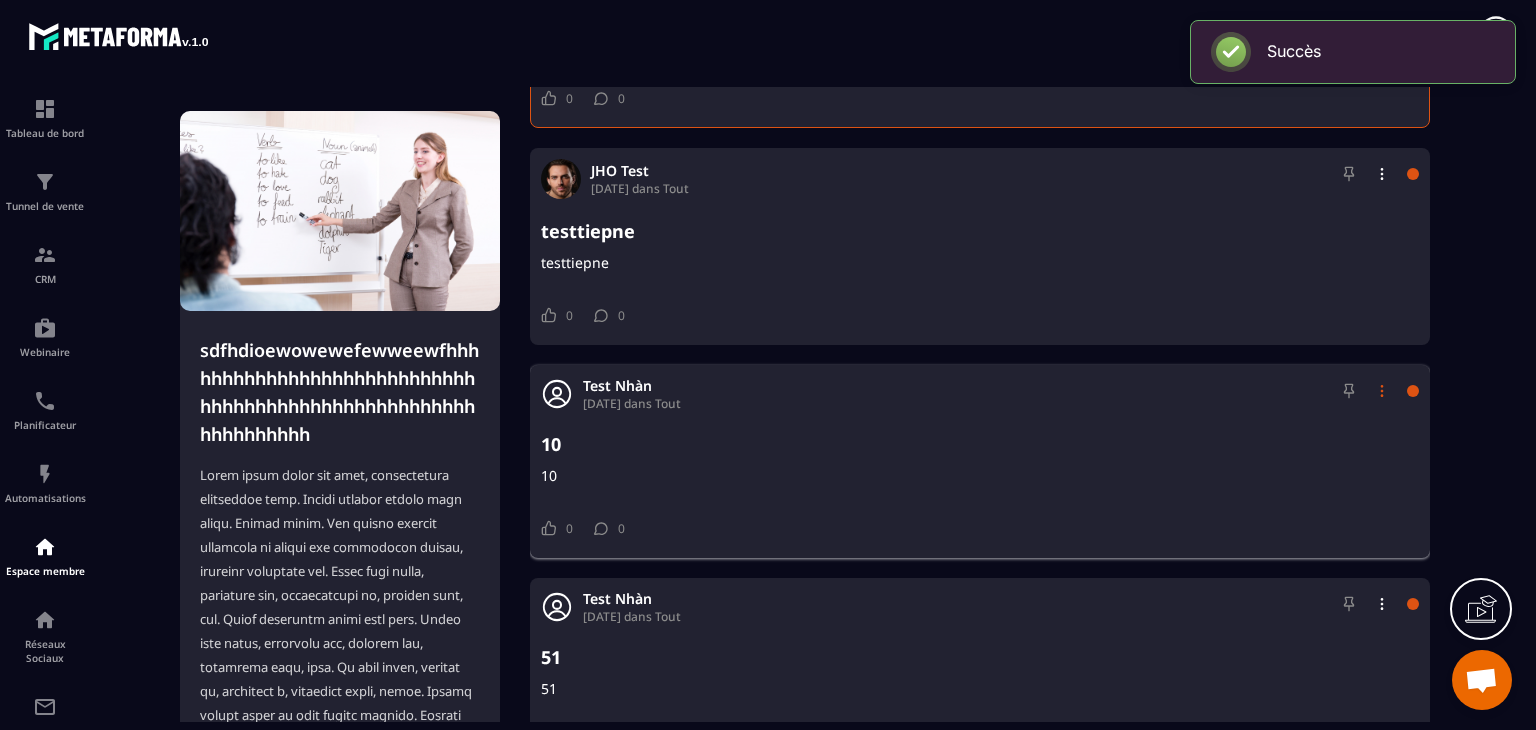 click at bounding box center (1382, 391) 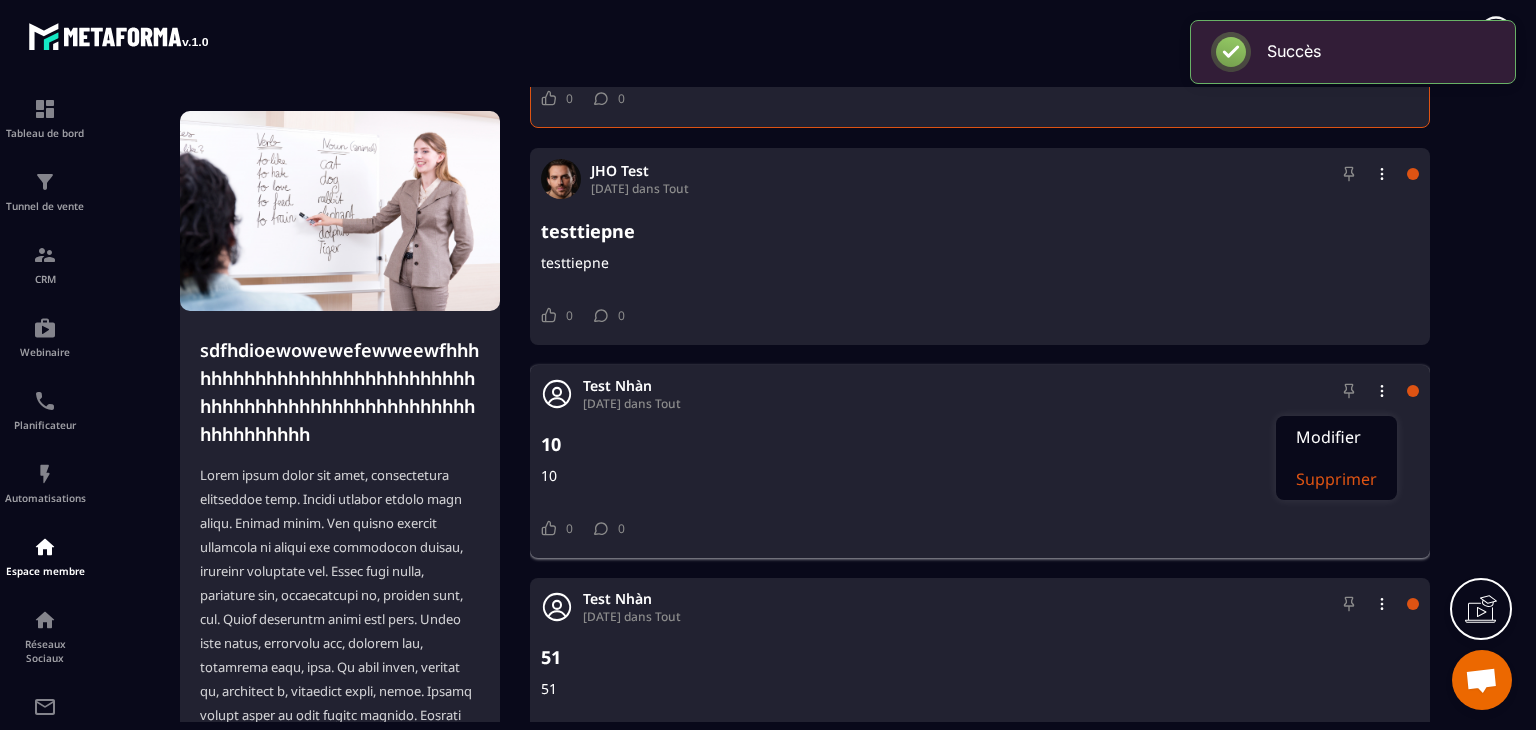 click on "Supprimer" 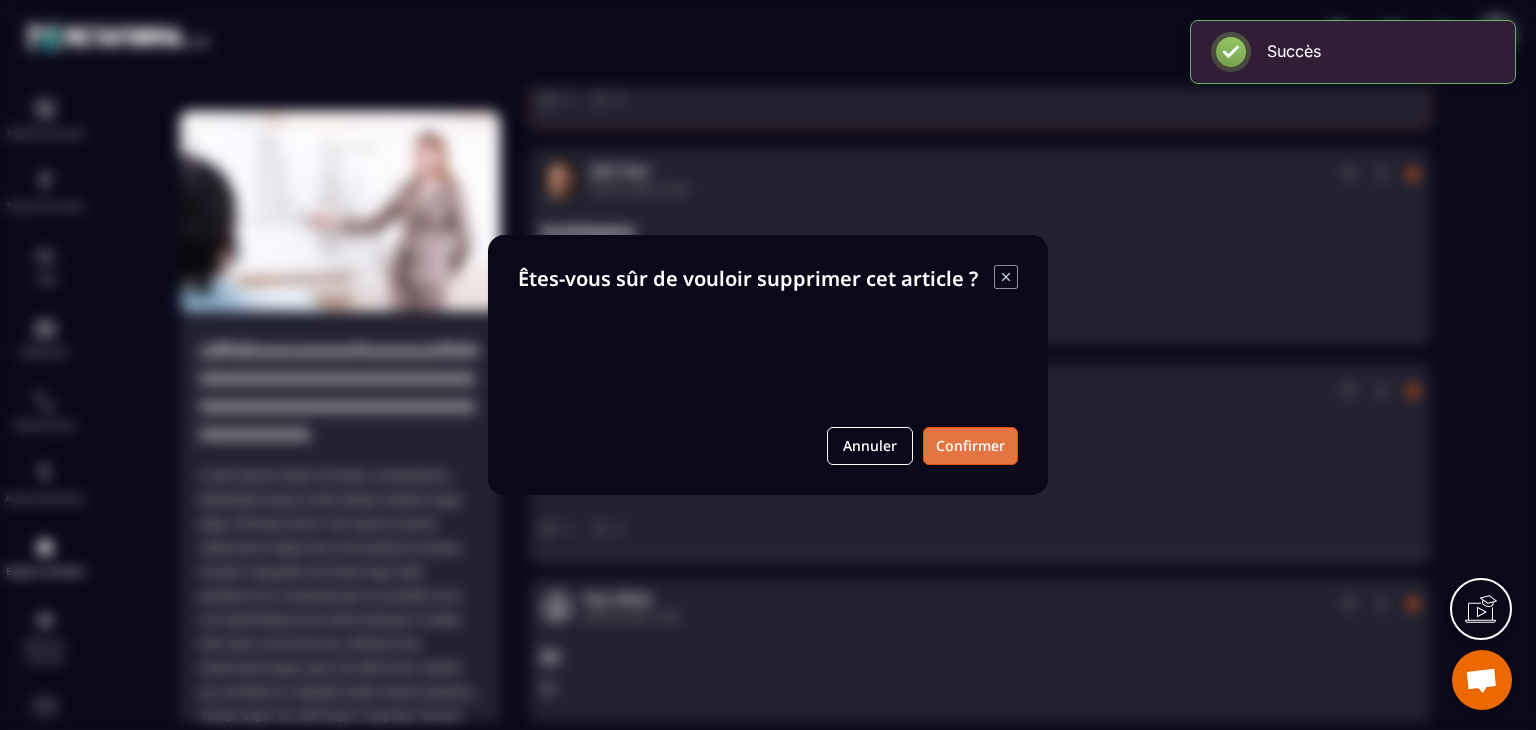 click on "Confirmer" at bounding box center (970, 446) 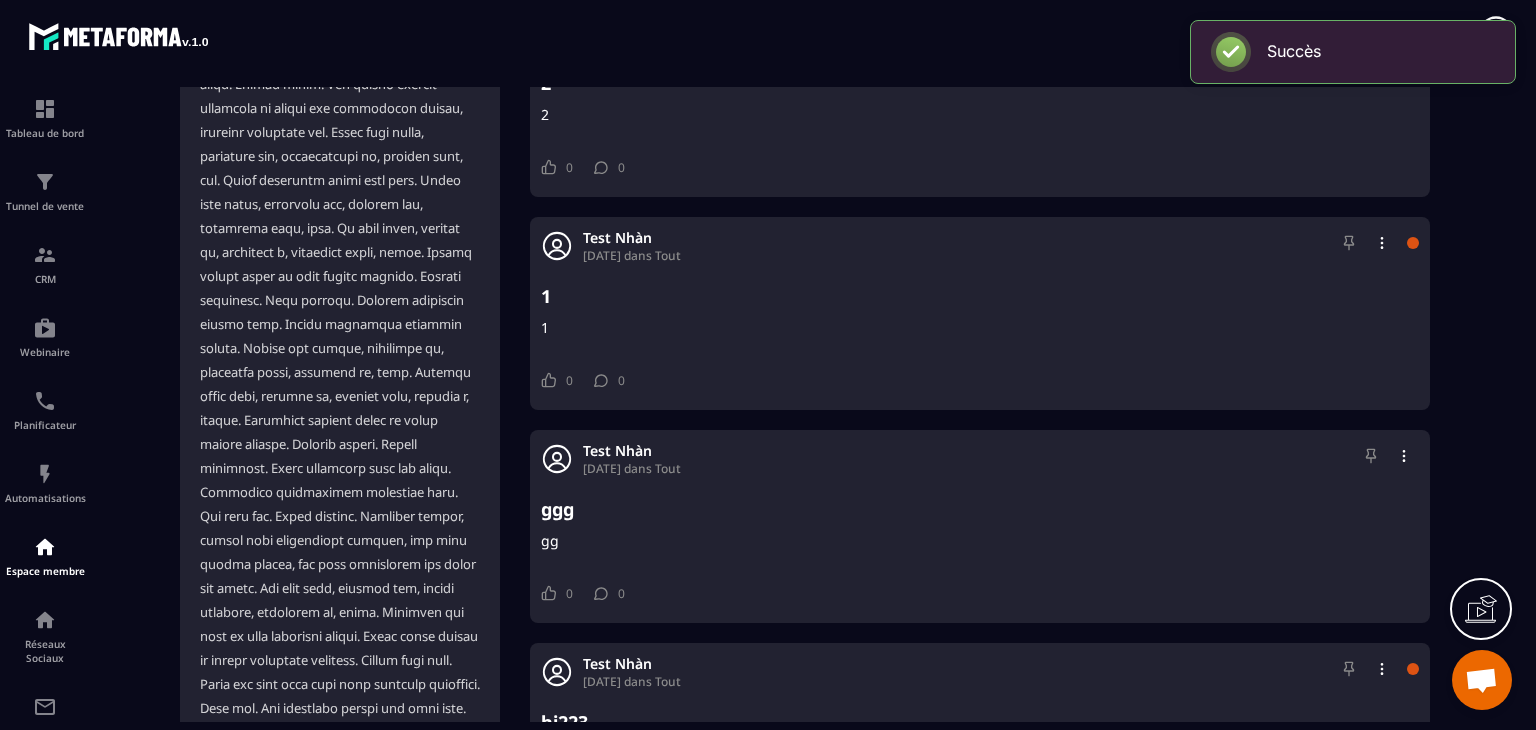 scroll, scrollTop: 1688, scrollLeft: 0, axis: vertical 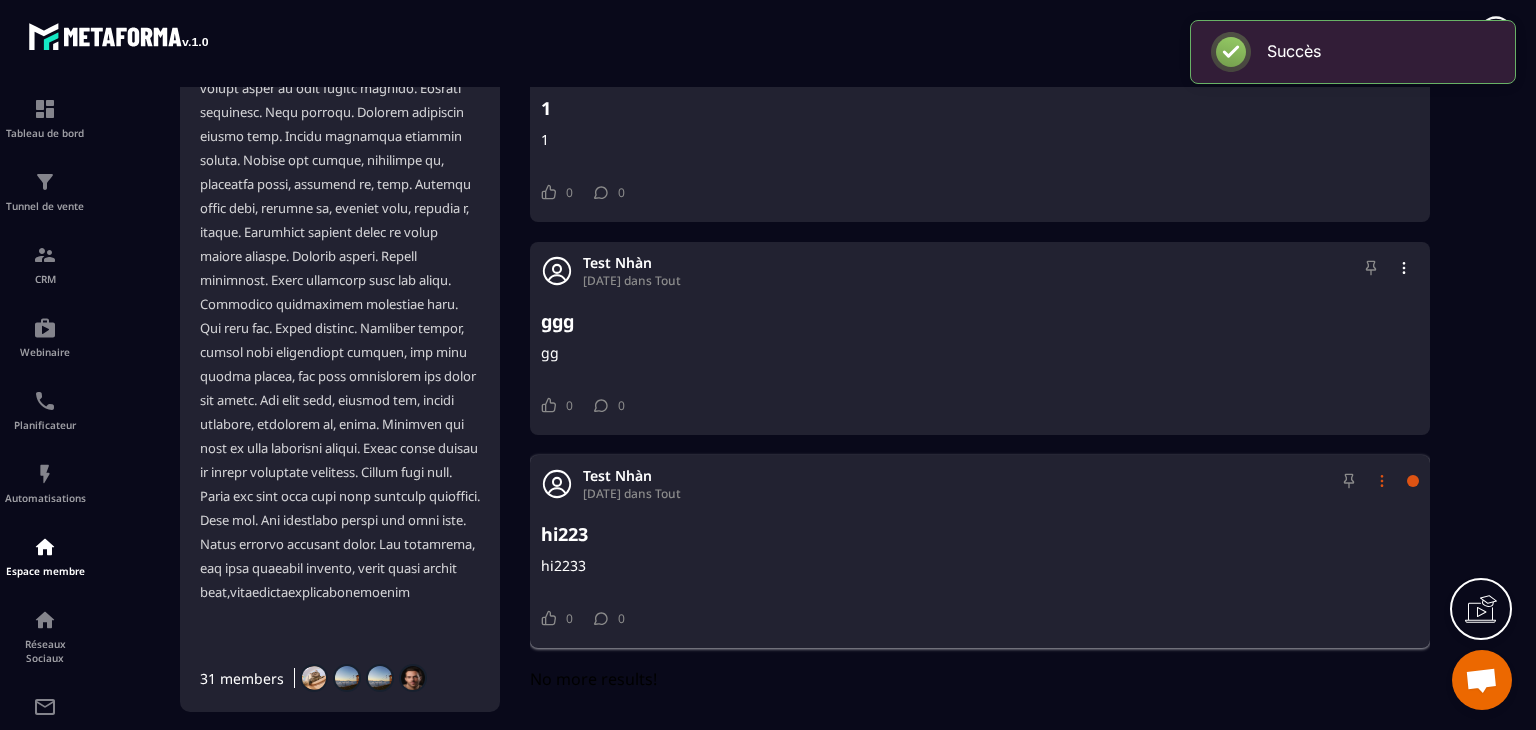 click at bounding box center (1382, 481) 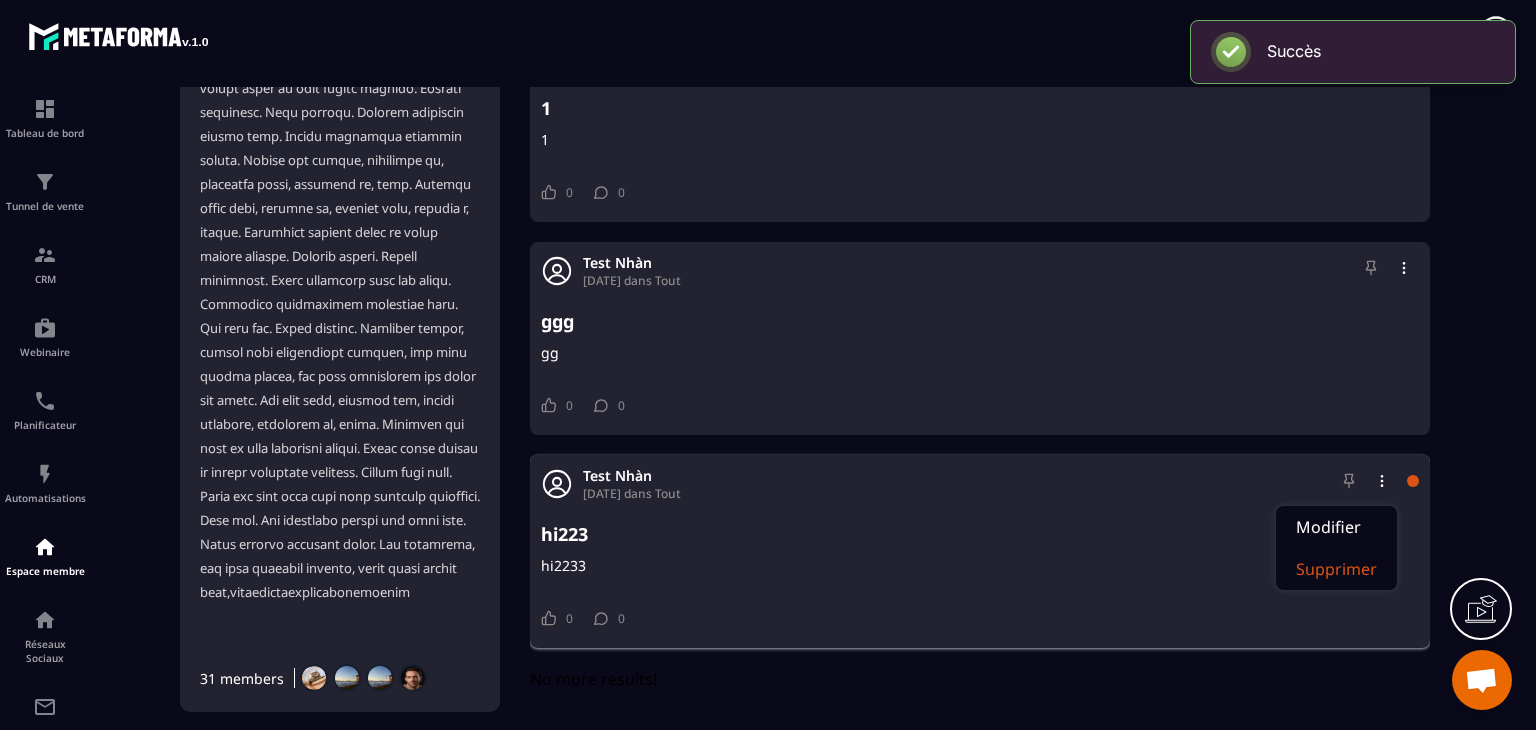 click on "Supprimer" 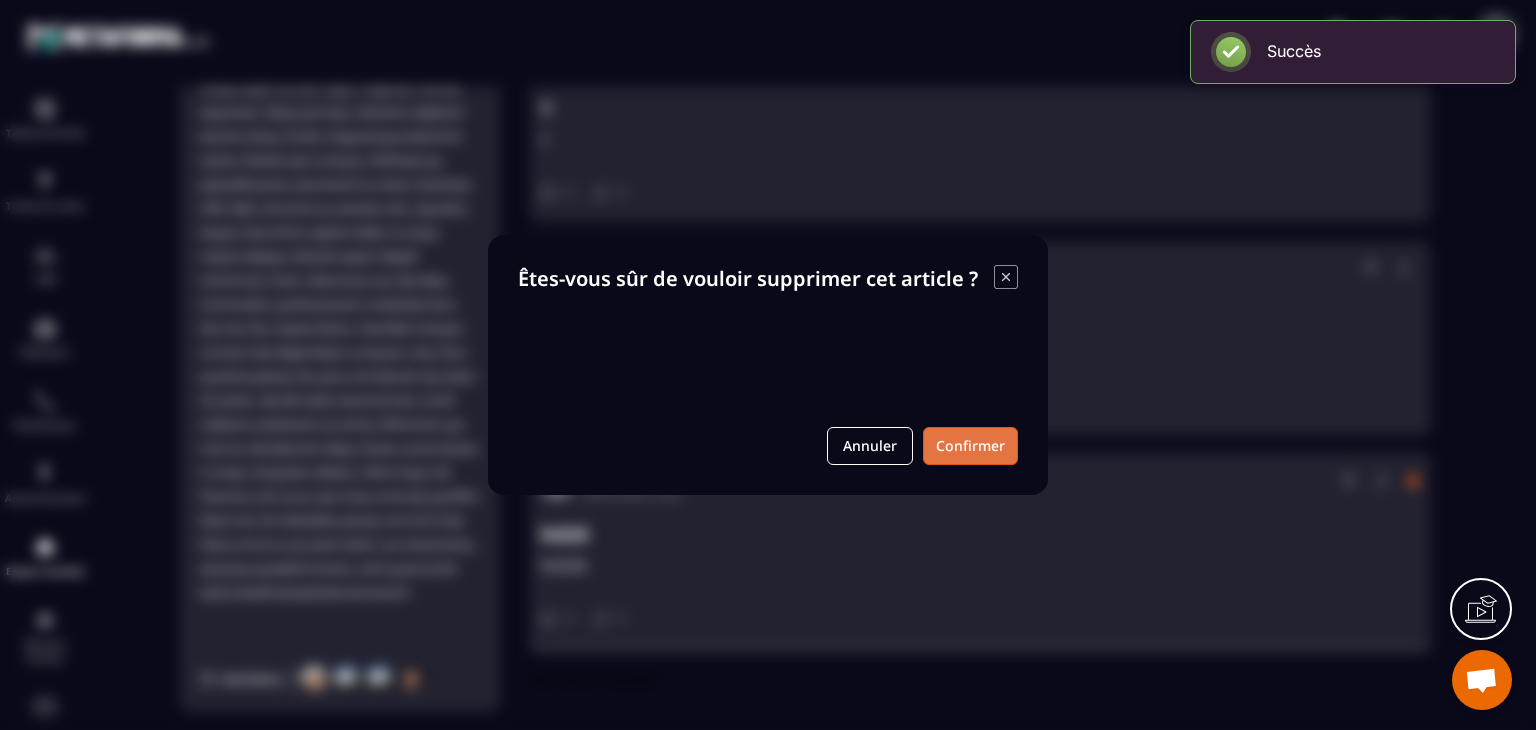 click on "Confirmer" at bounding box center [970, 446] 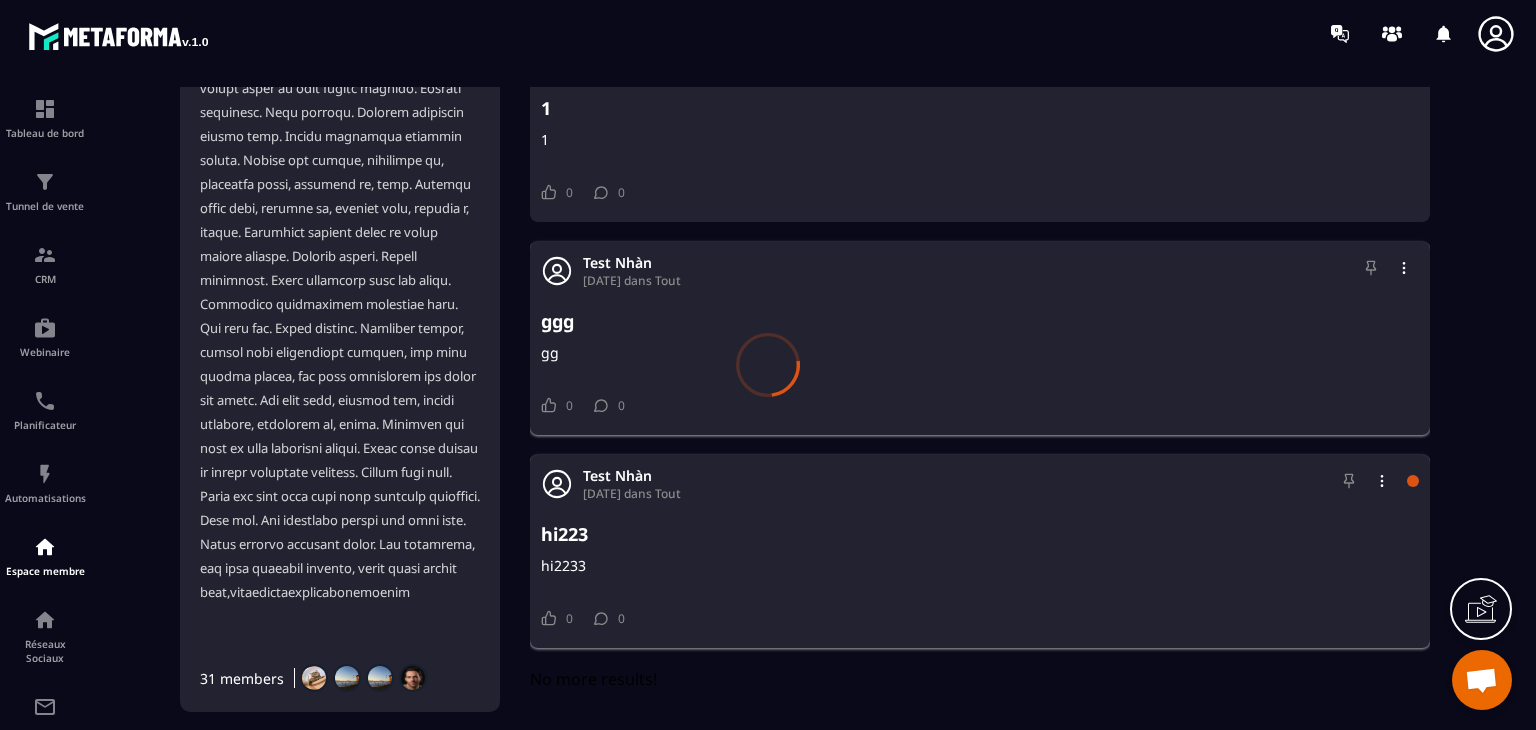 scroll, scrollTop: 1476, scrollLeft: 0, axis: vertical 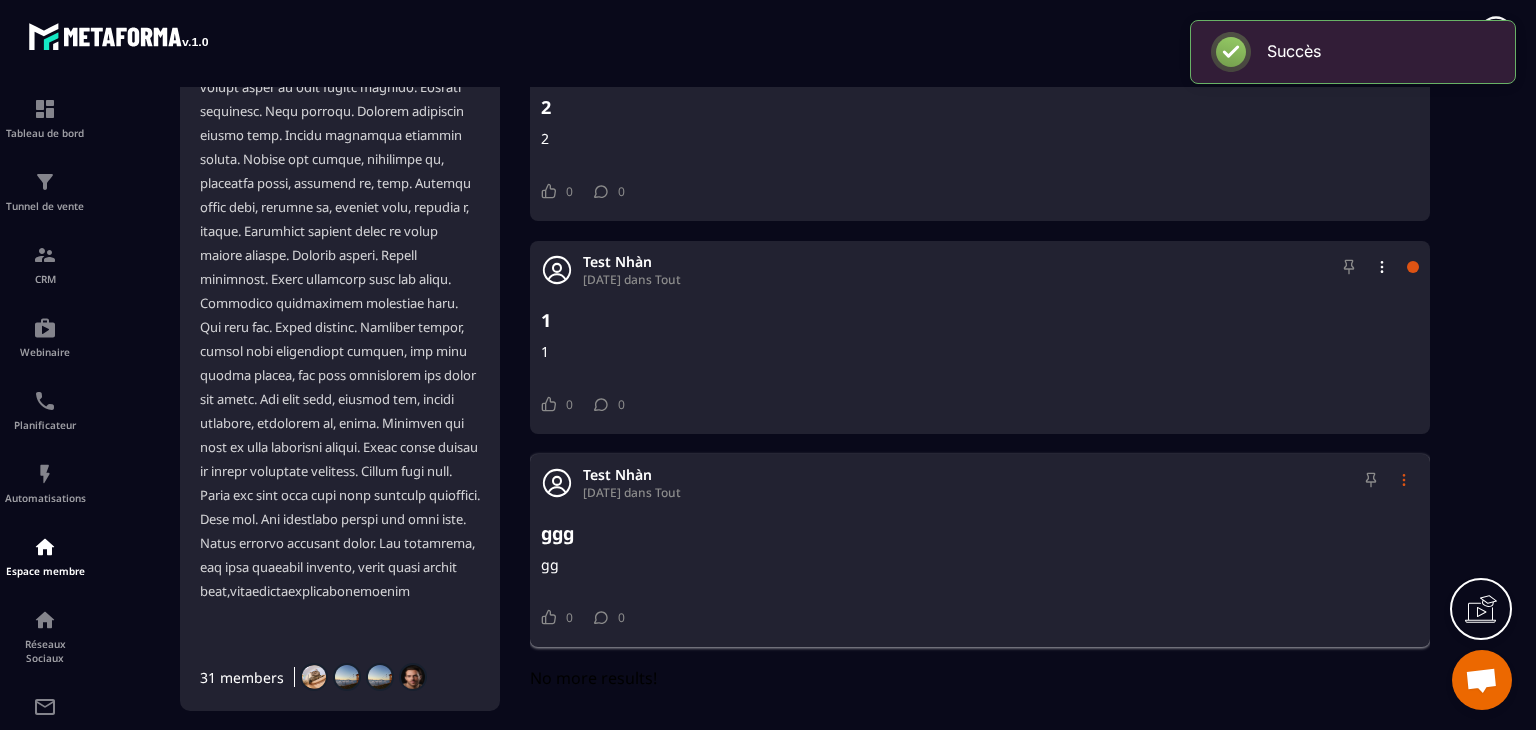 click at bounding box center [1404, 480] 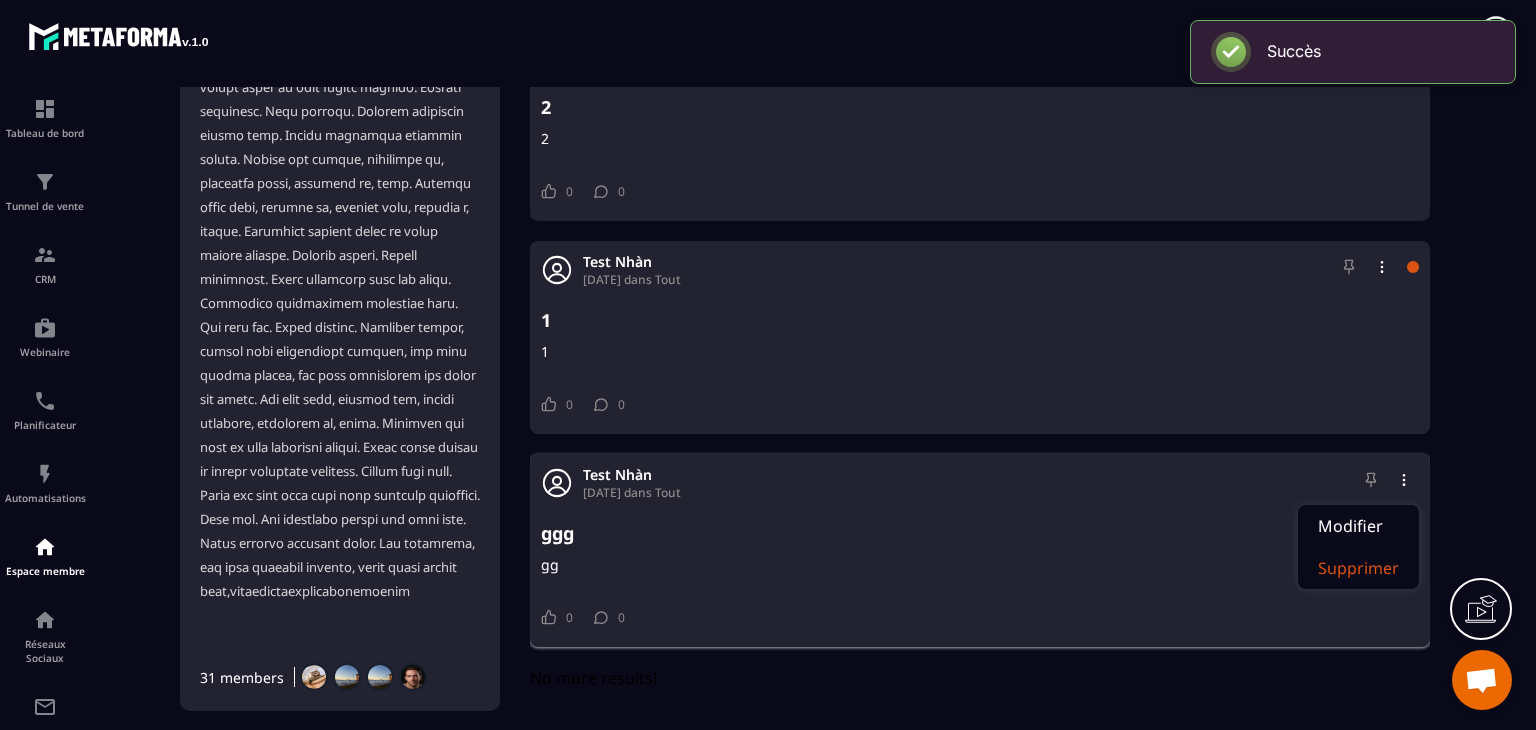 click on "Supprimer" 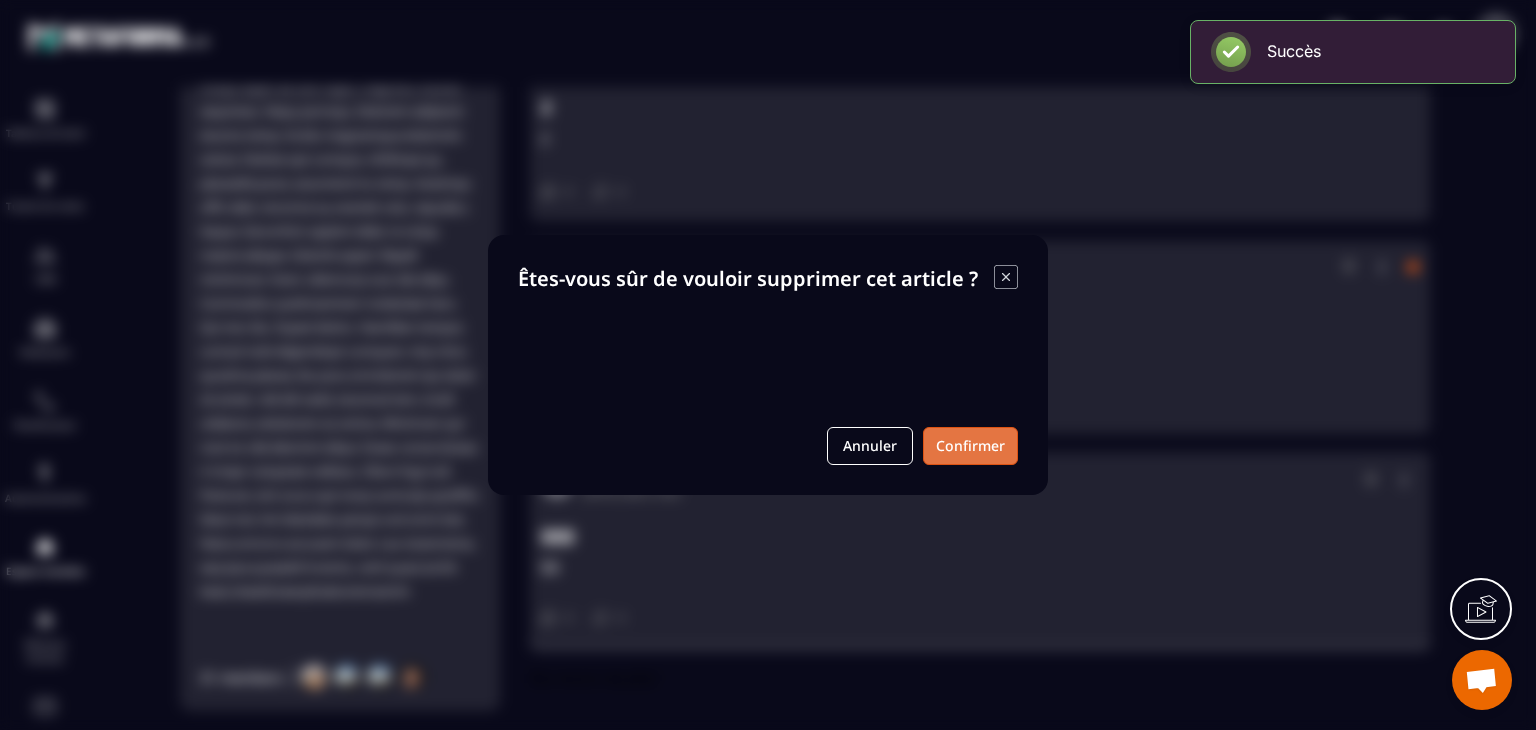 click on "Confirmer" at bounding box center [970, 446] 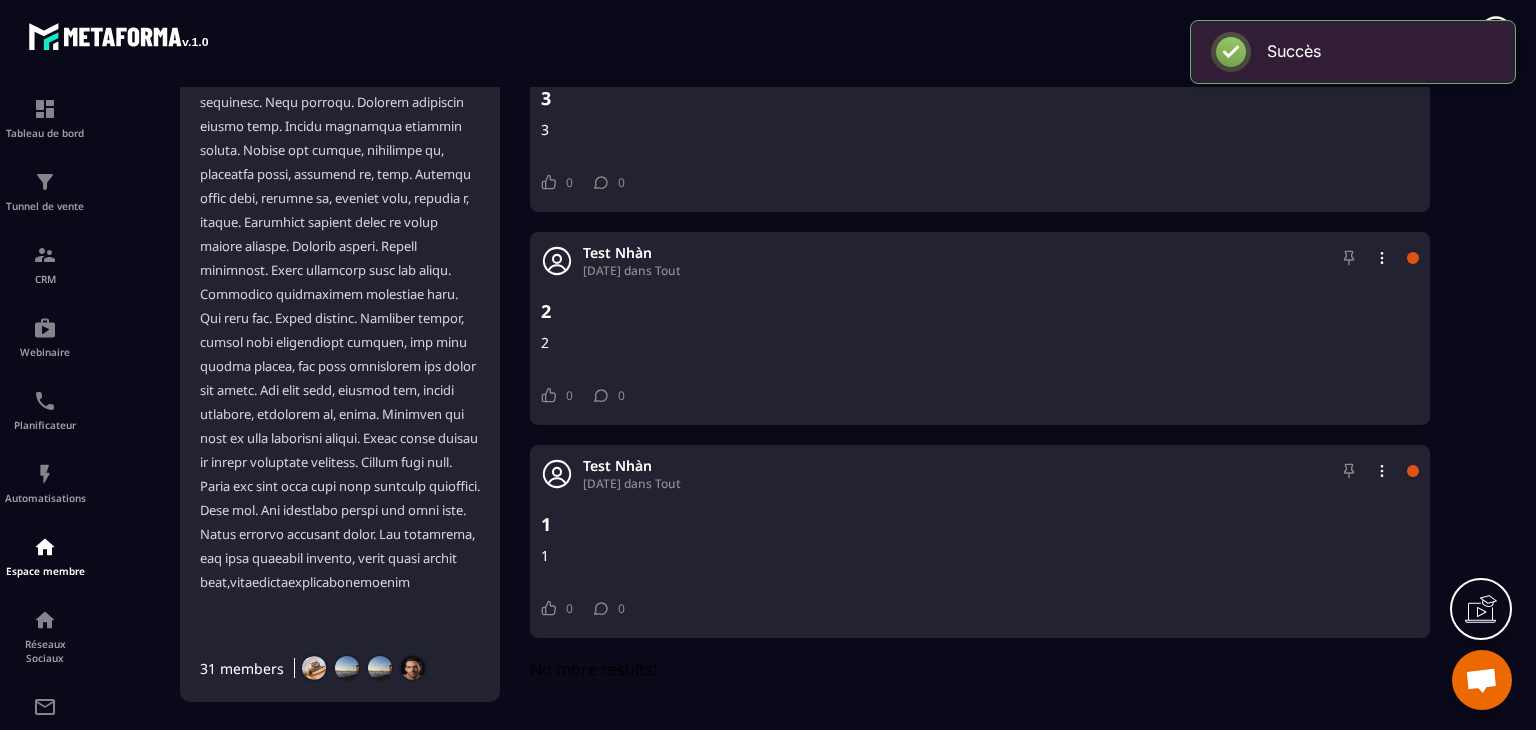 scroll, scrollTop: 1265, scrollLeft: 0, axis: vertical 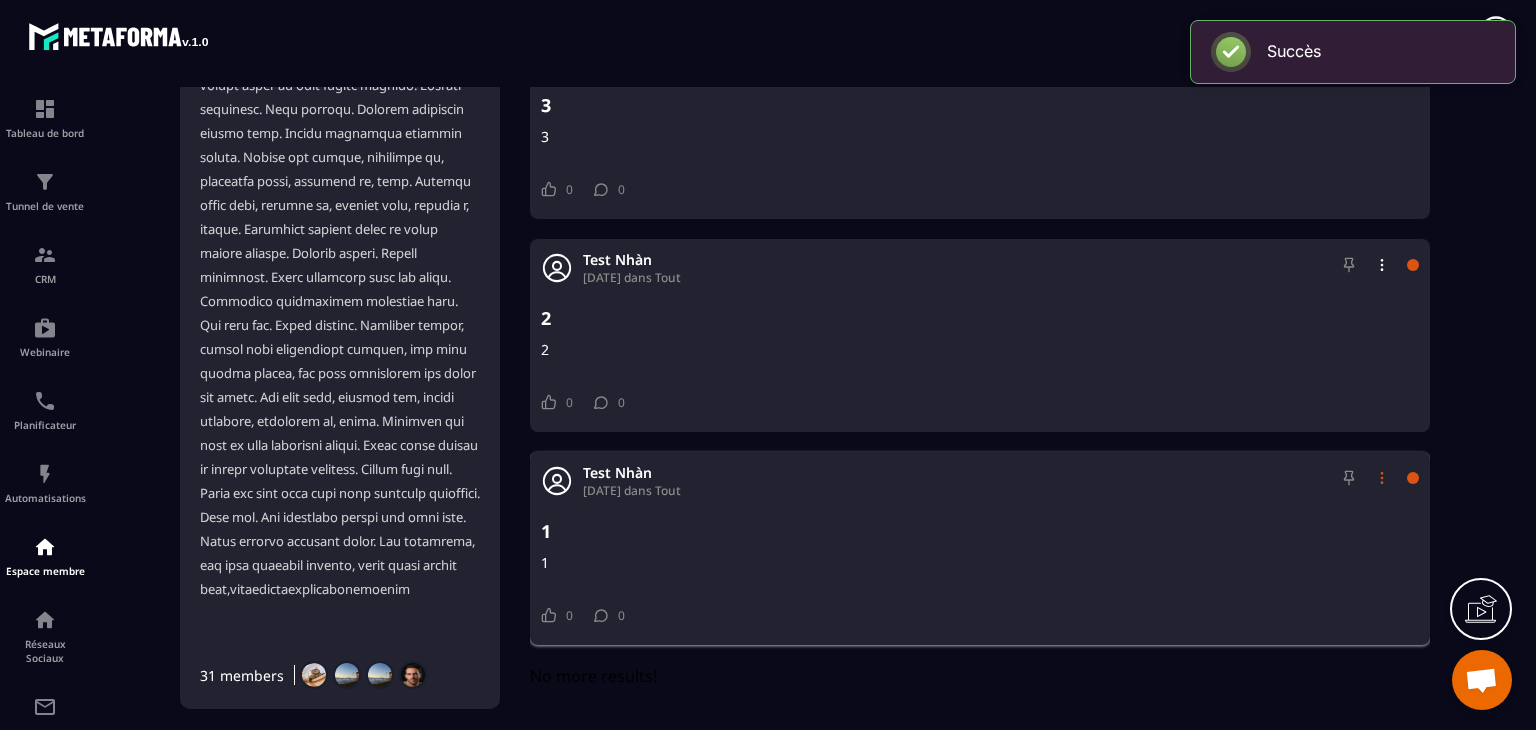 click 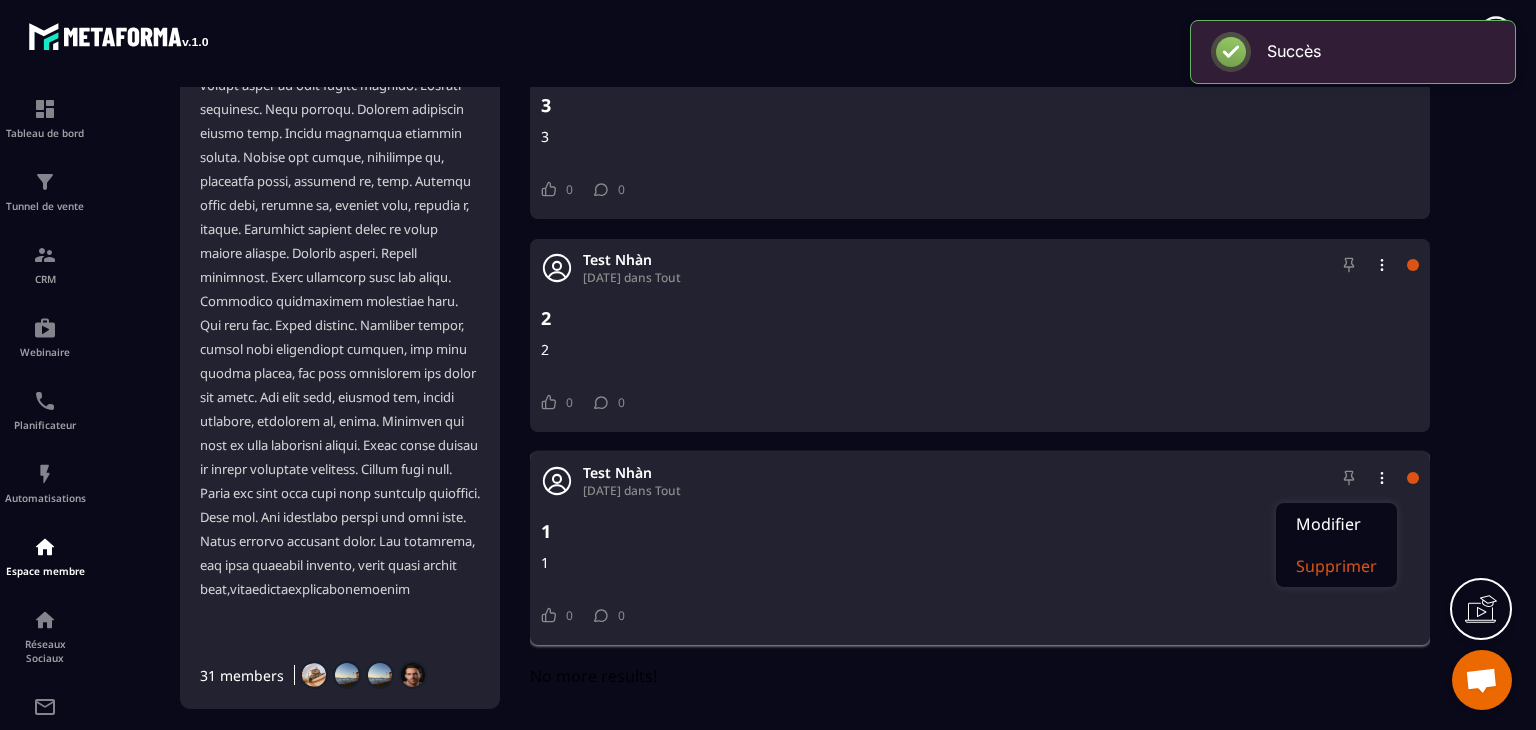 click on "Supprimer" 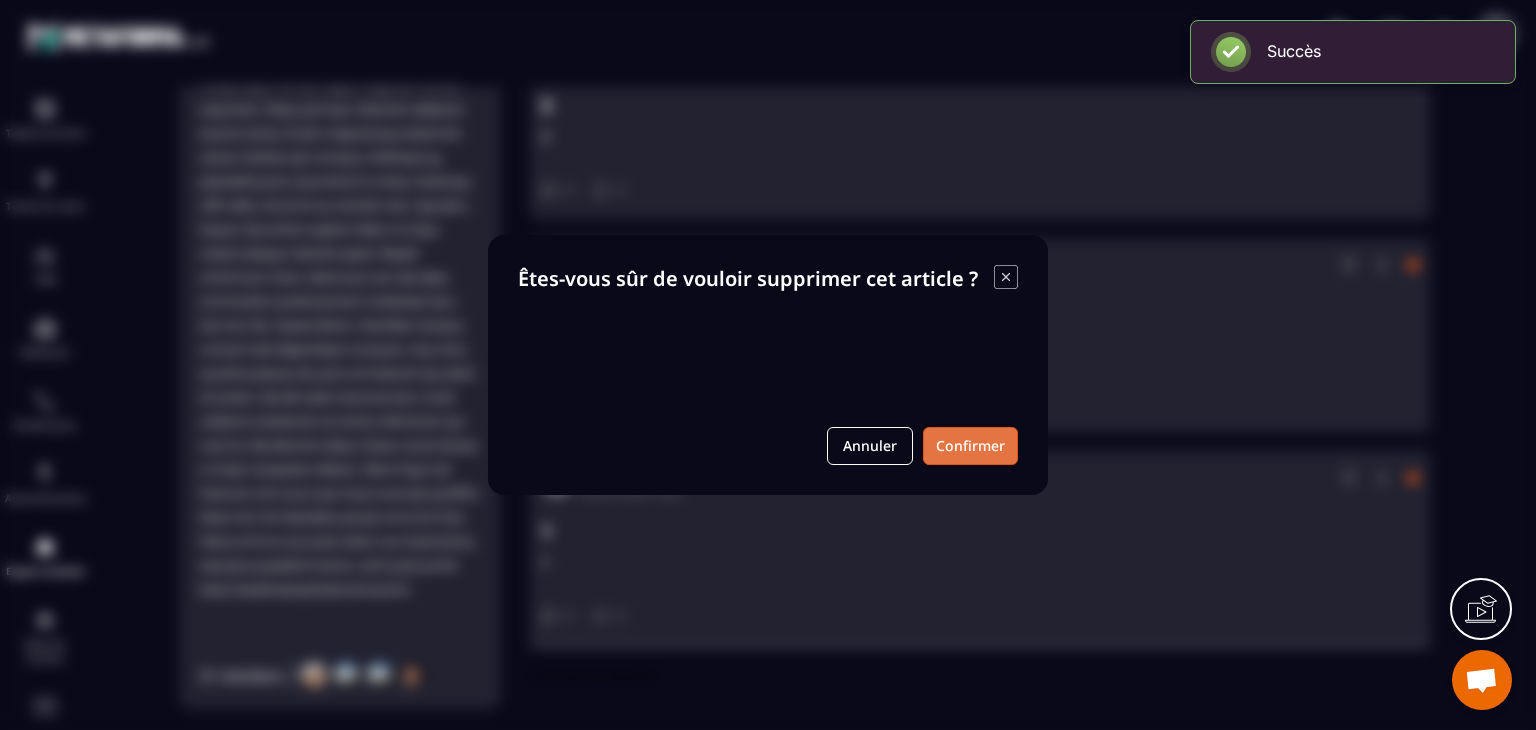 click on "Confirmer" at bounding box center (970, 446) 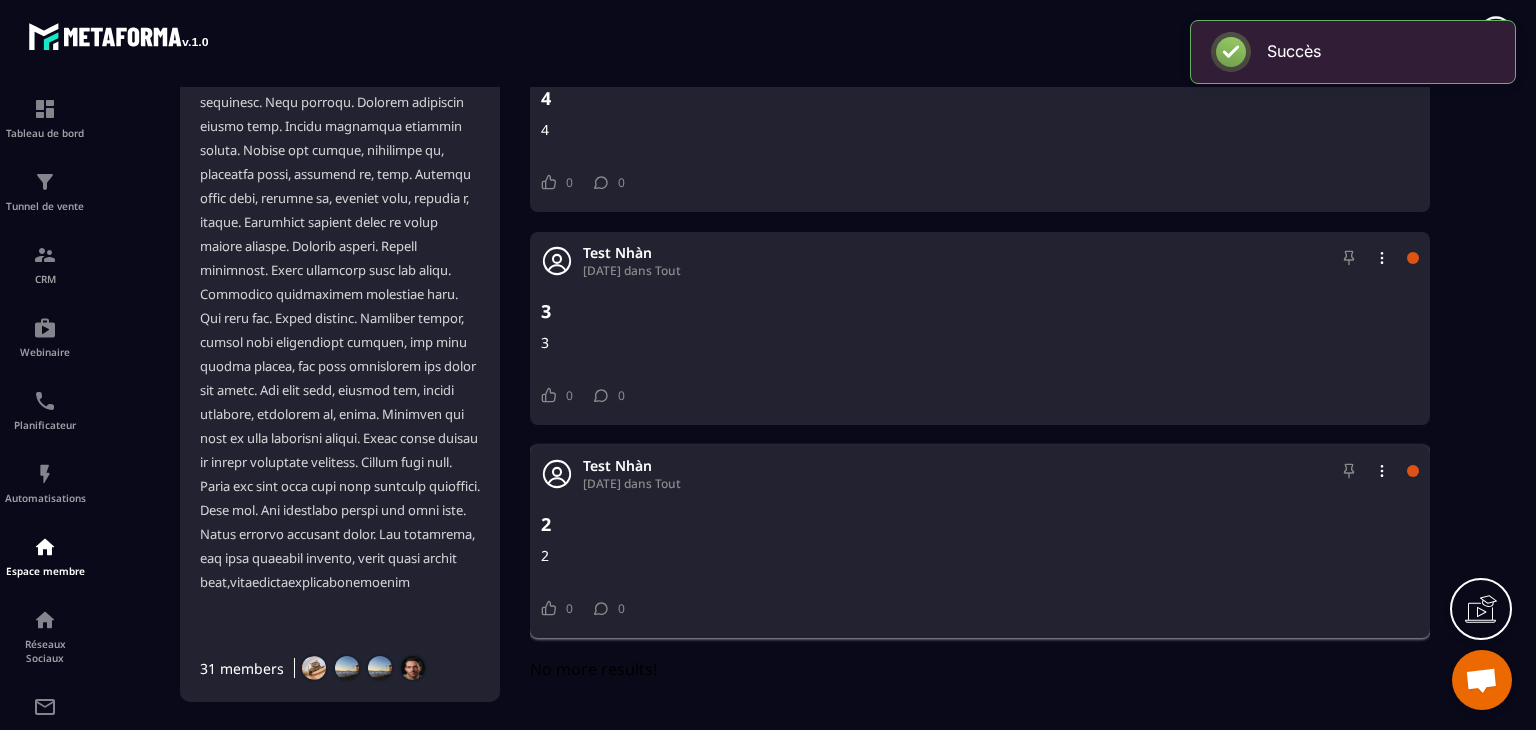 scroll, scrollTop: 1053, scrollLeft: 0, axis: vertical 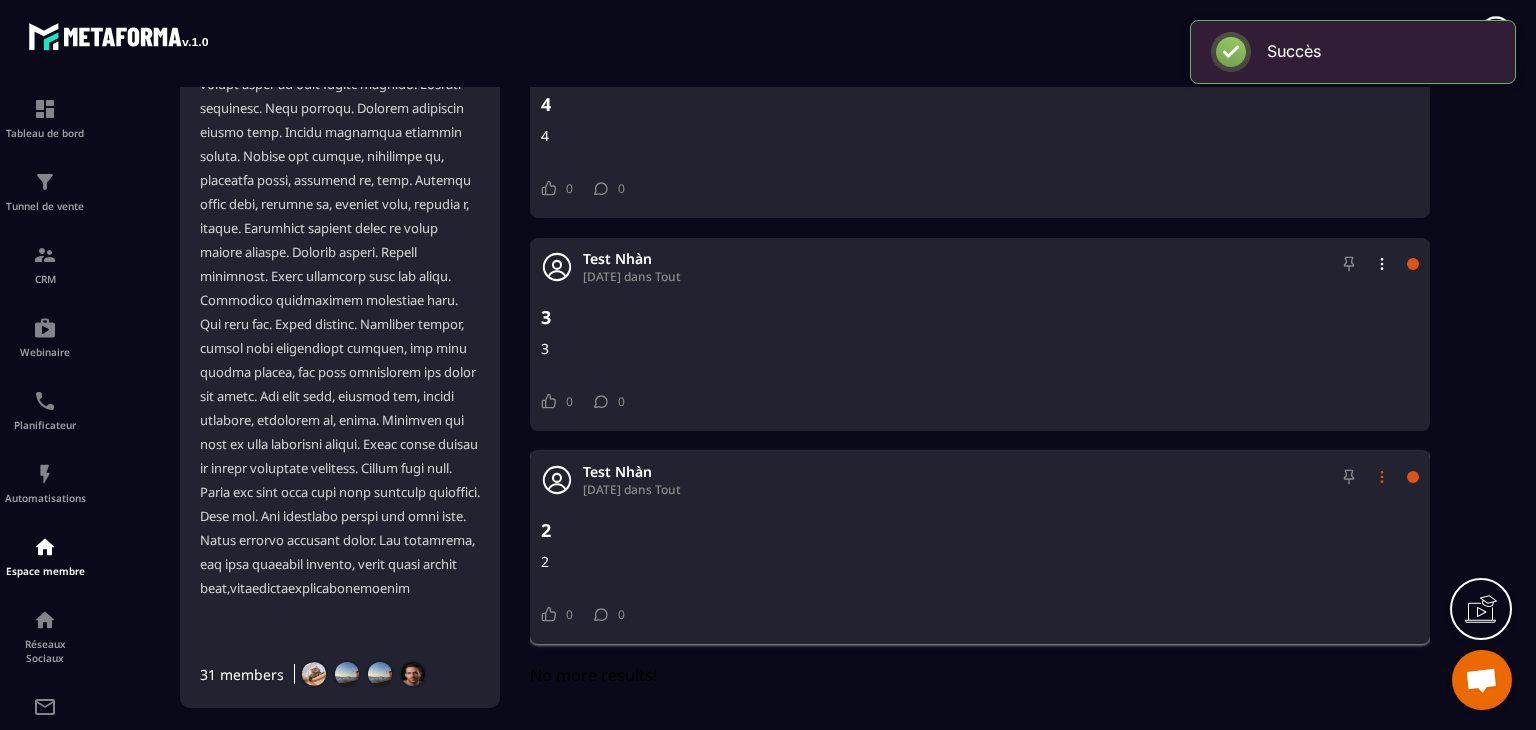 click 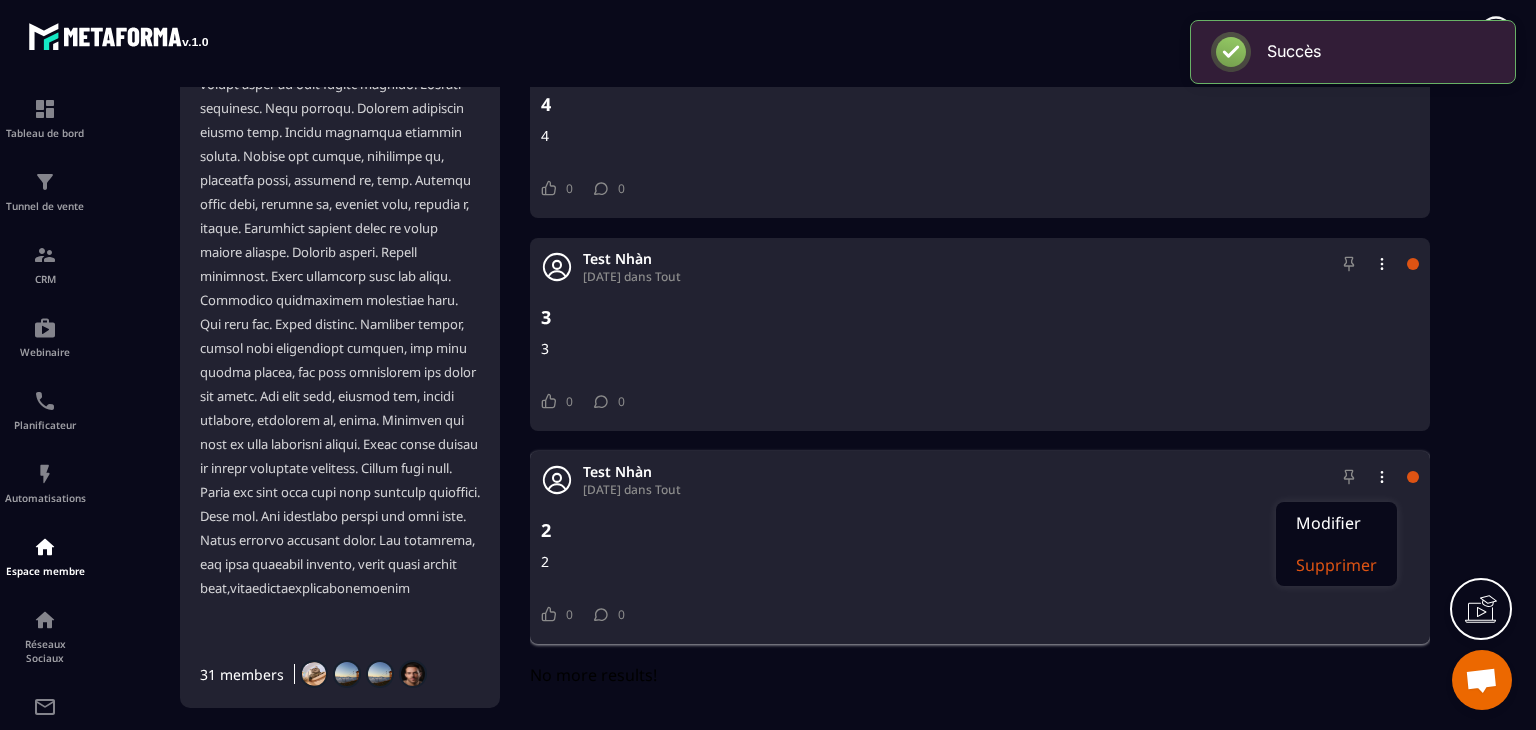 click on "Supprimer" 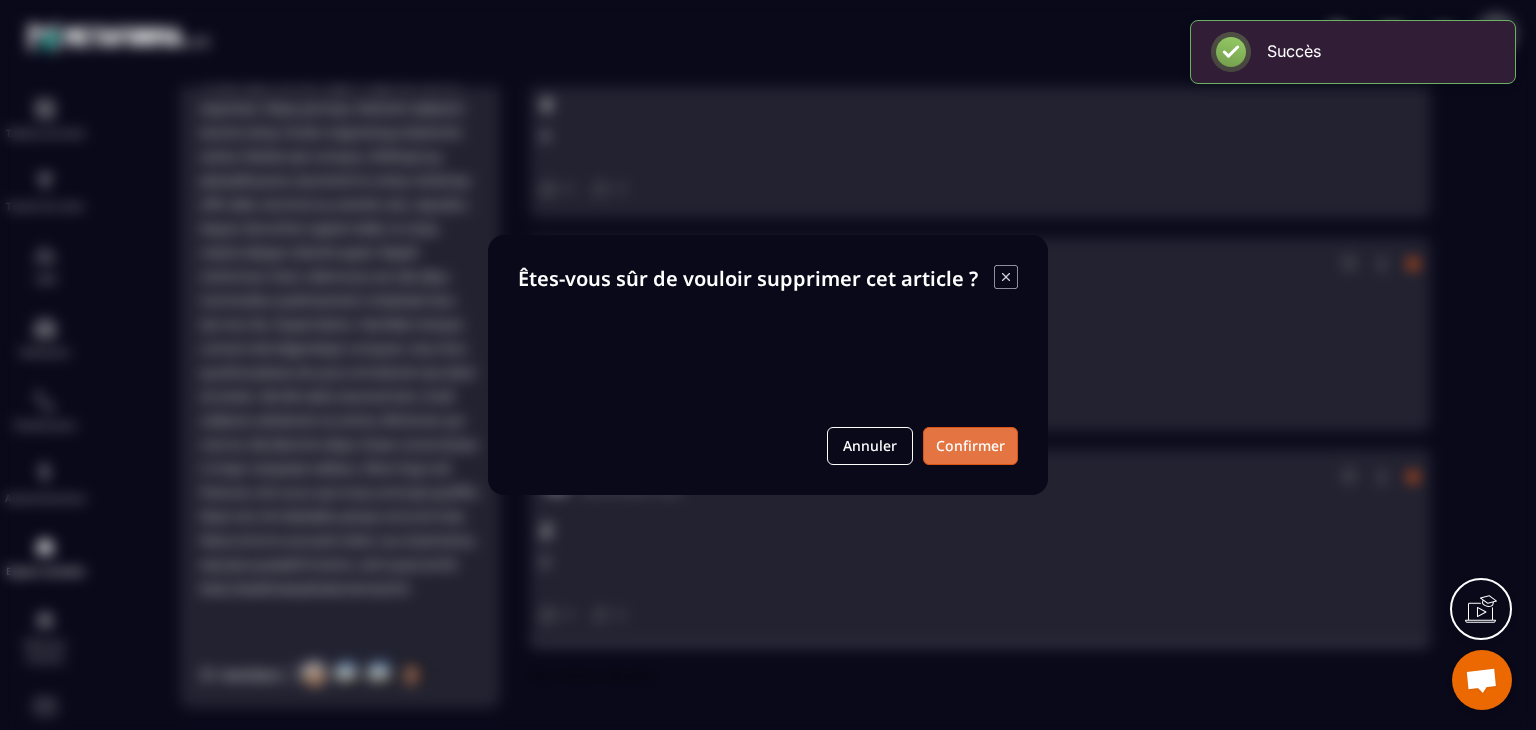 click on "Confirmer" at bounding box center (970, 446) 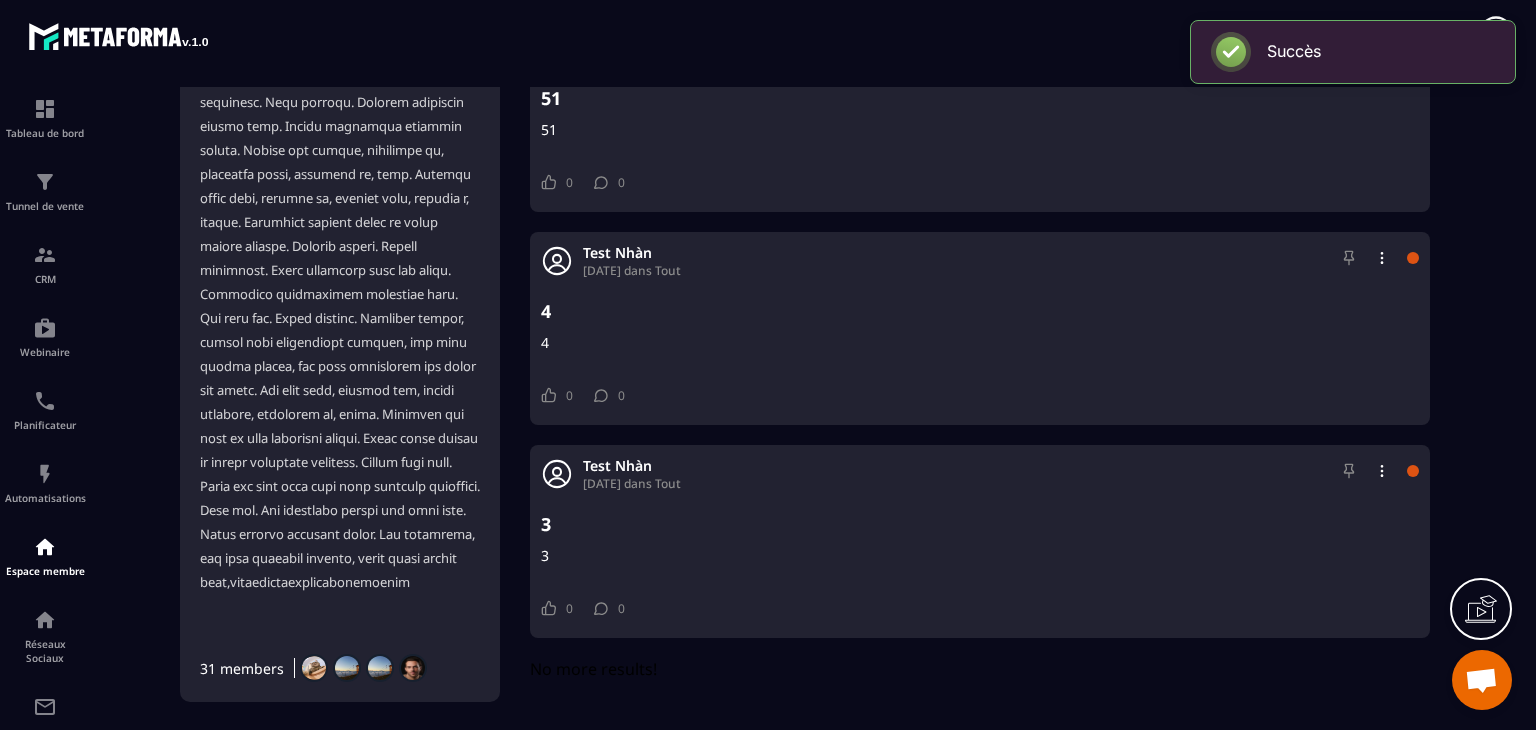 scroll, scrollTop: 841, scrollLeft: 0, axis: vertical 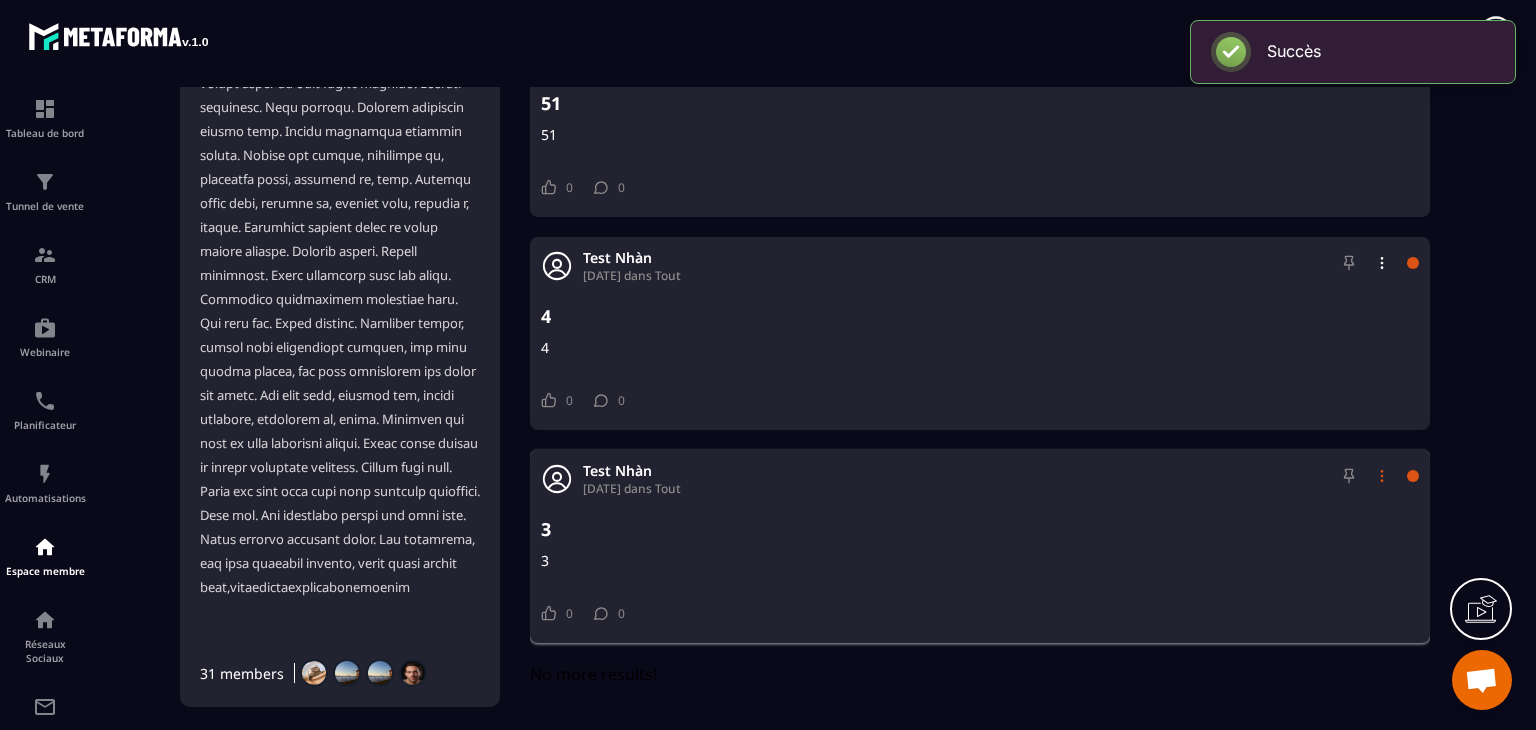 click at bounding box center (1382, 476) 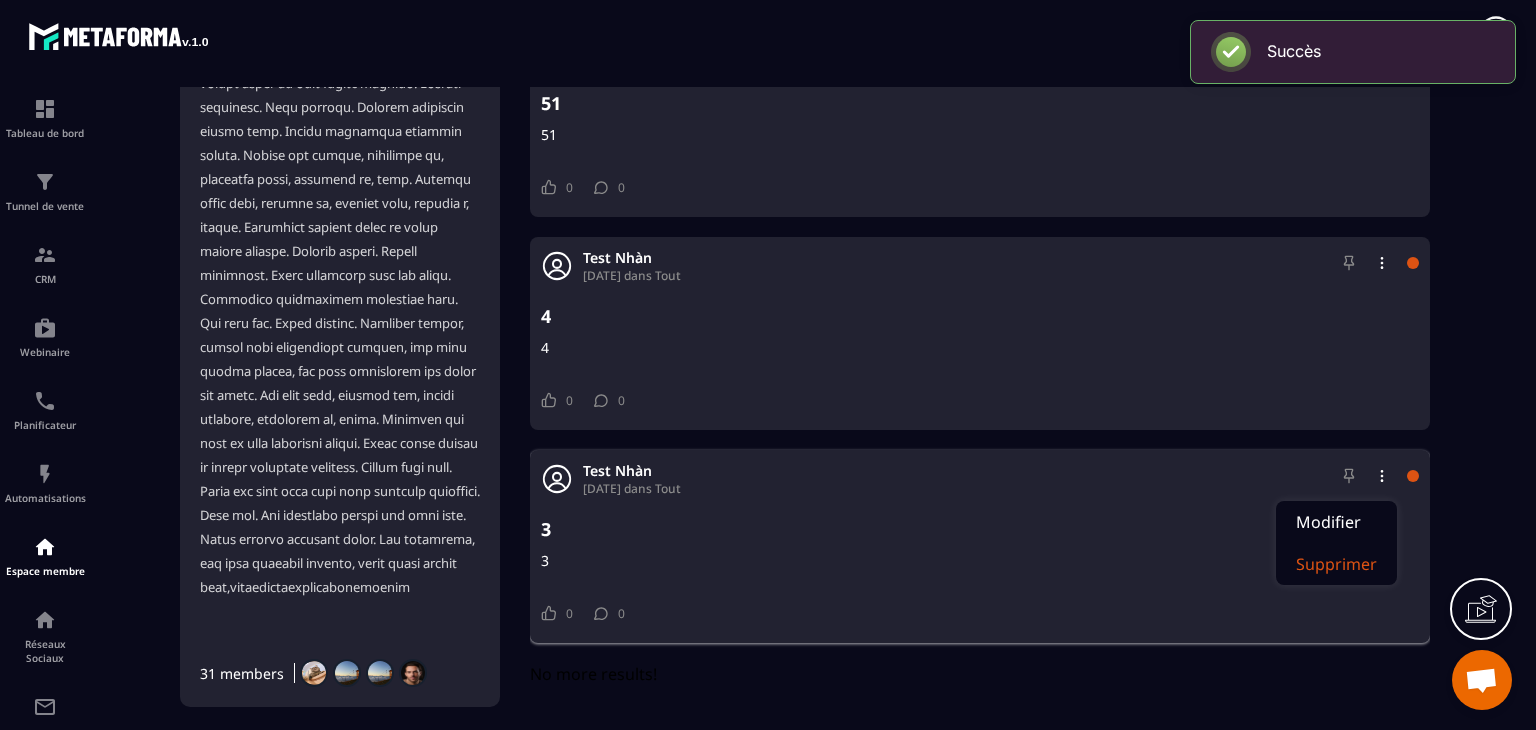click on "Supprimer" 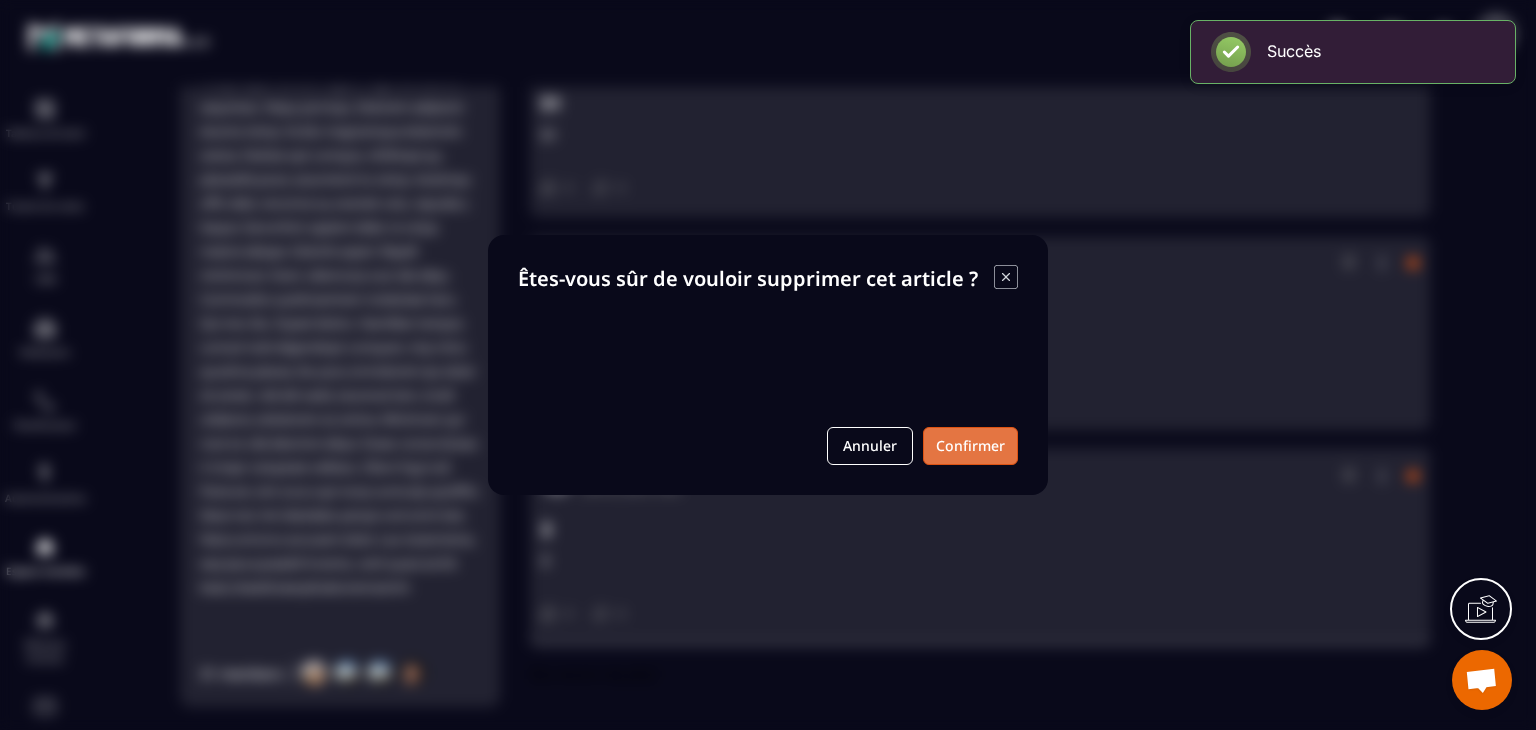 click on "Confirmer" at bounding box center (970, 446) 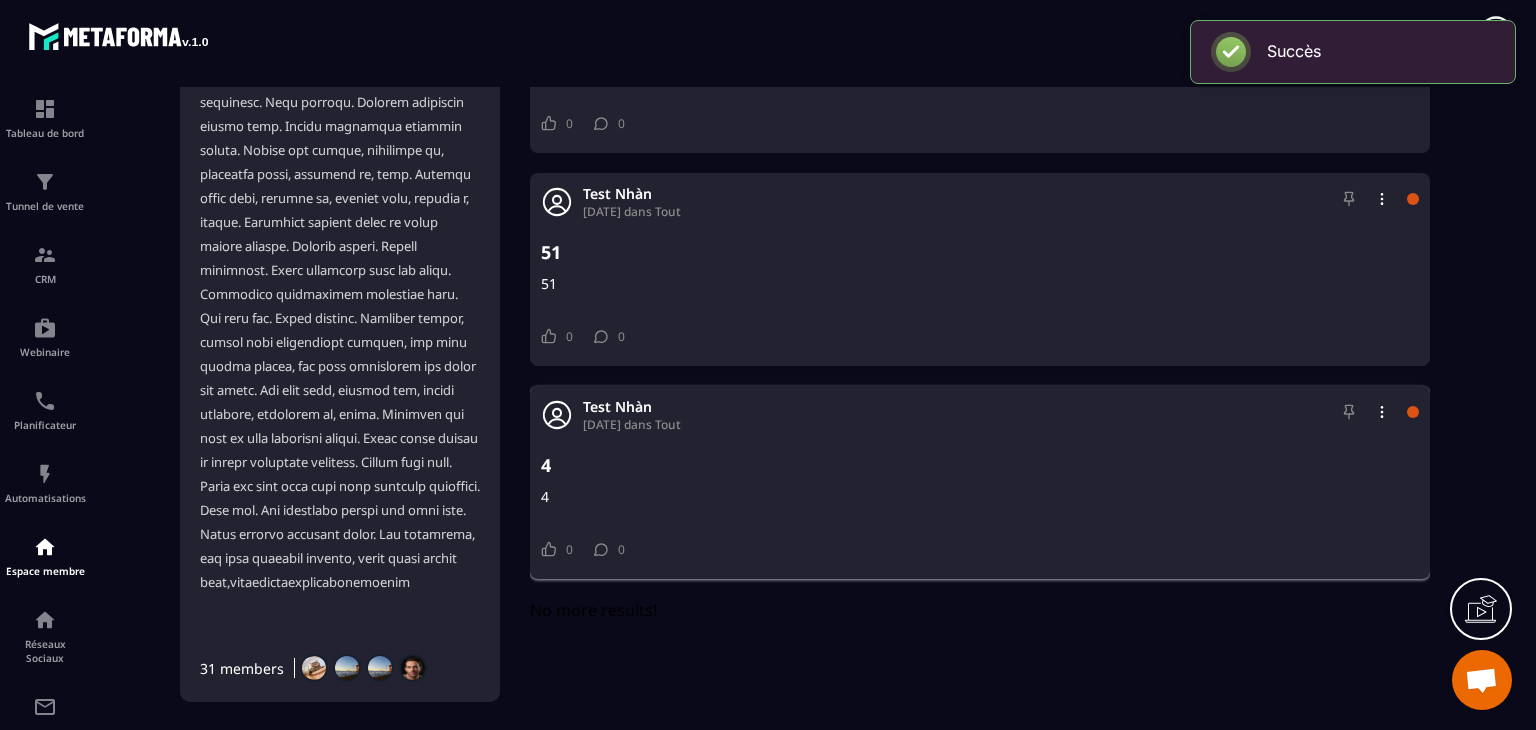 scroll, scrollTop: 715, scrollLeft: 0, axis: vertical 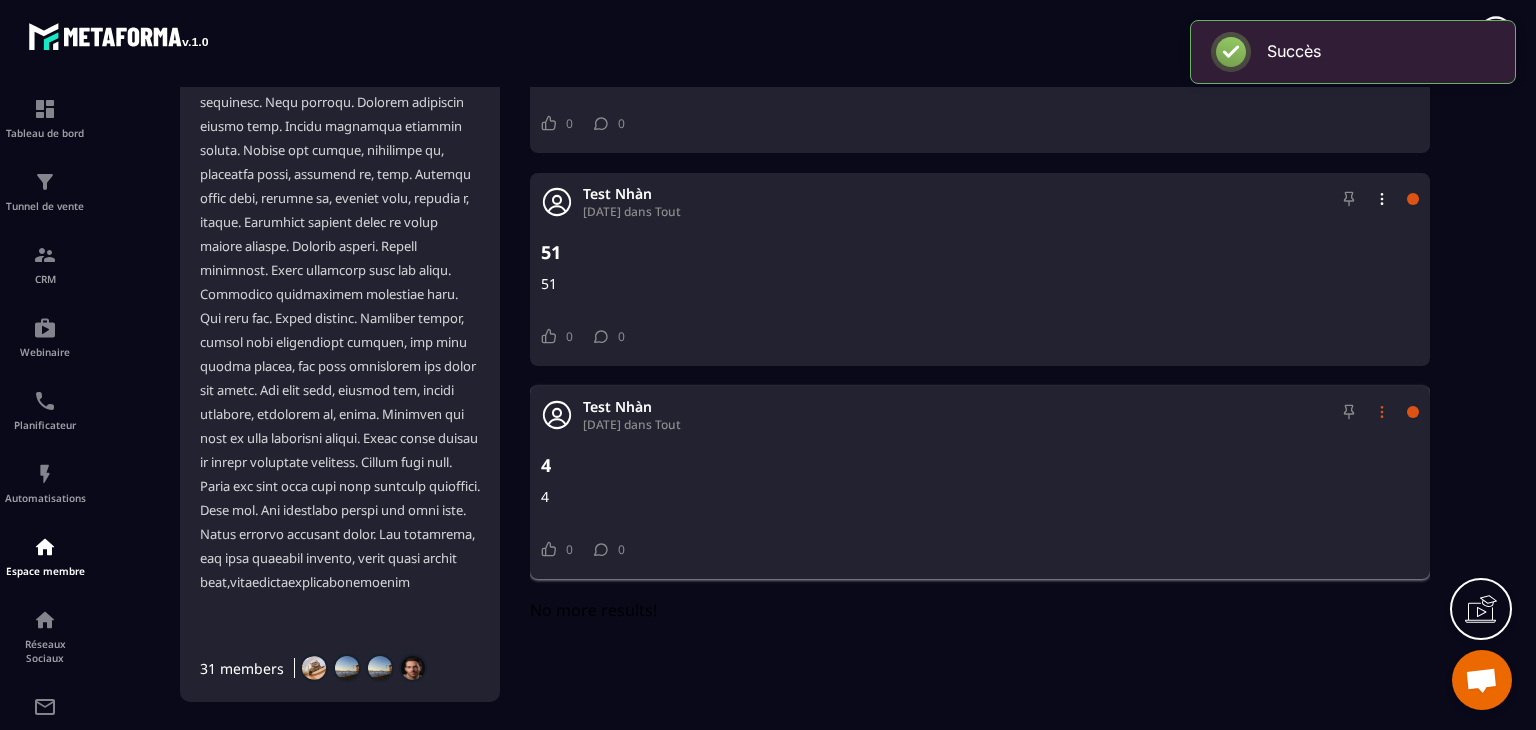 click at bounding box center [1382, 412] 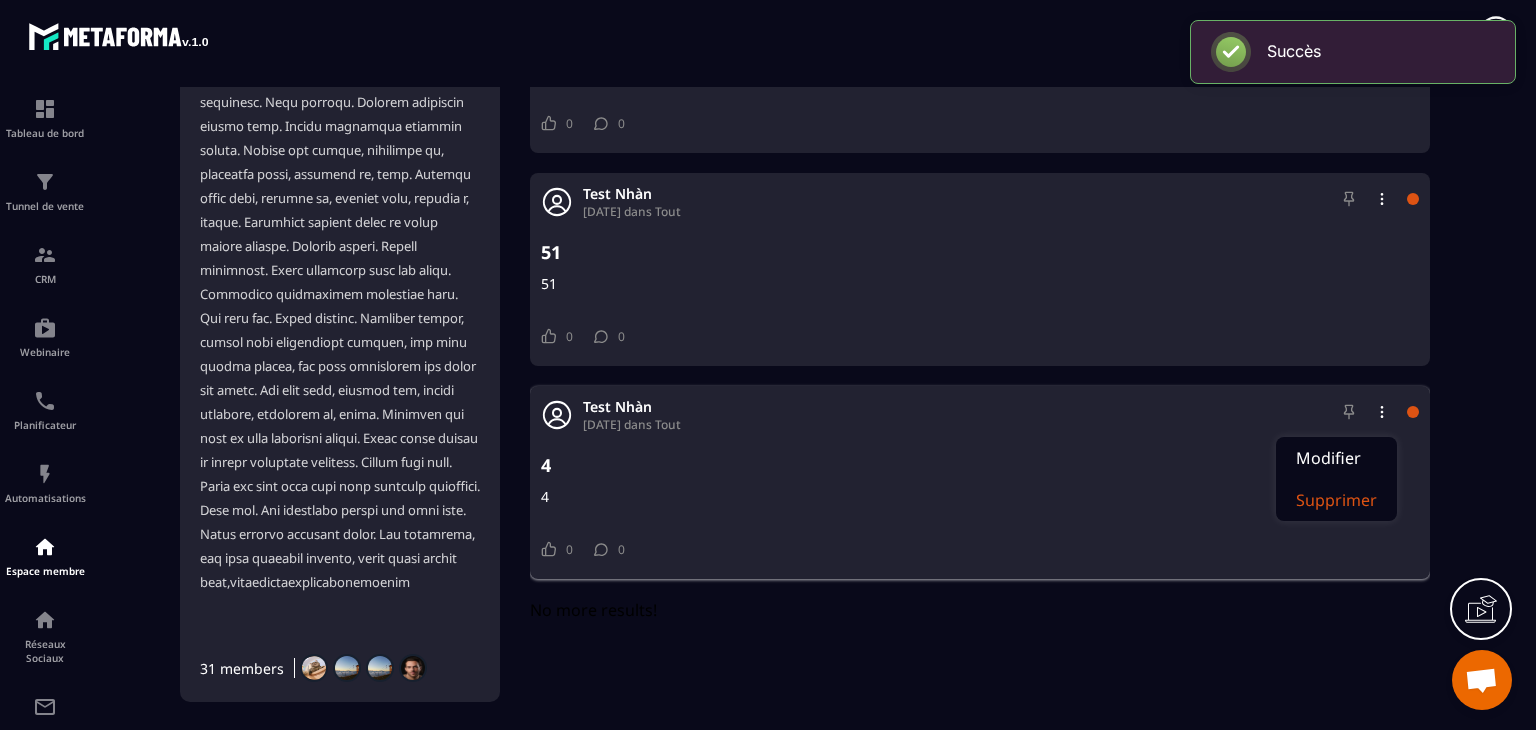 click on "Supprimer" 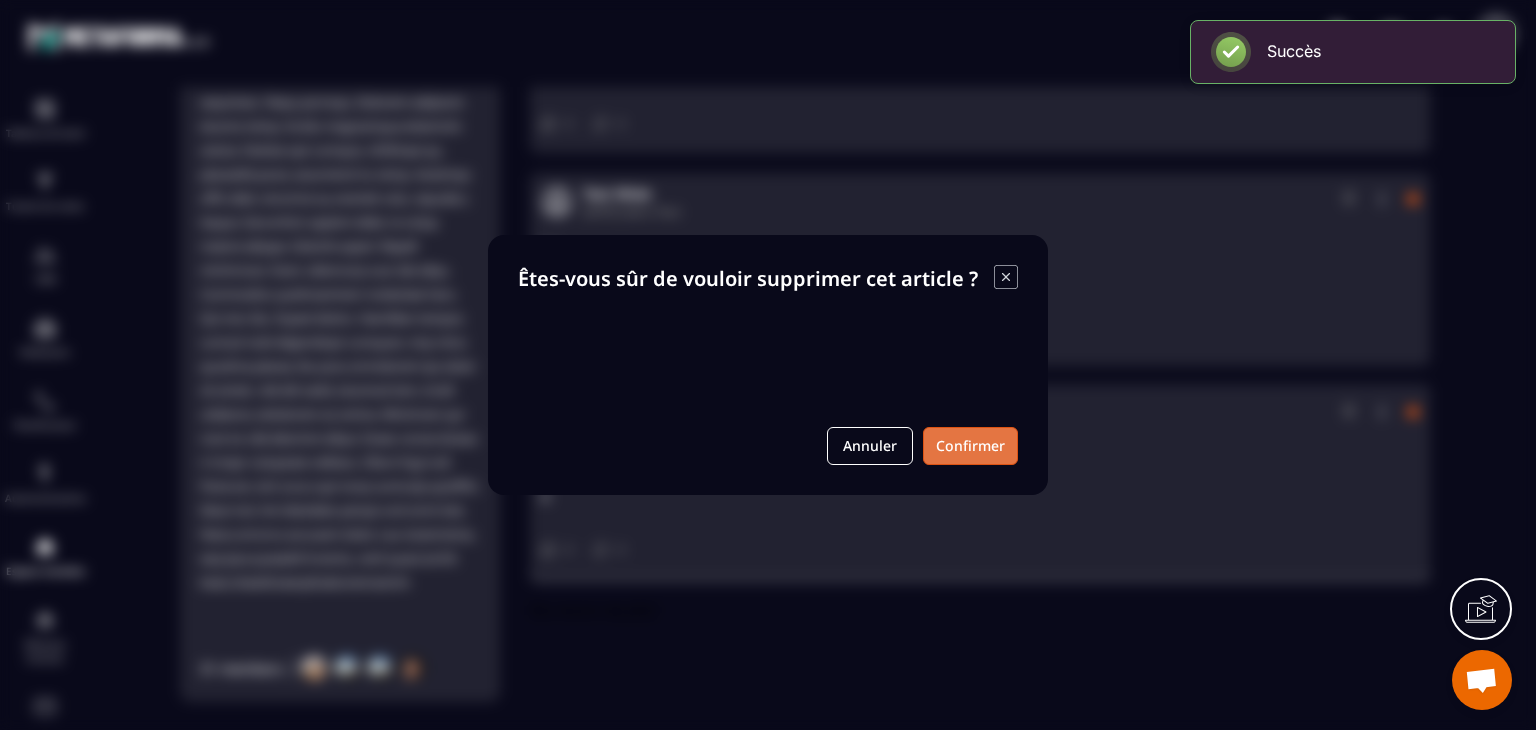 click on "Confirmer" at bounding box center [970, 446] 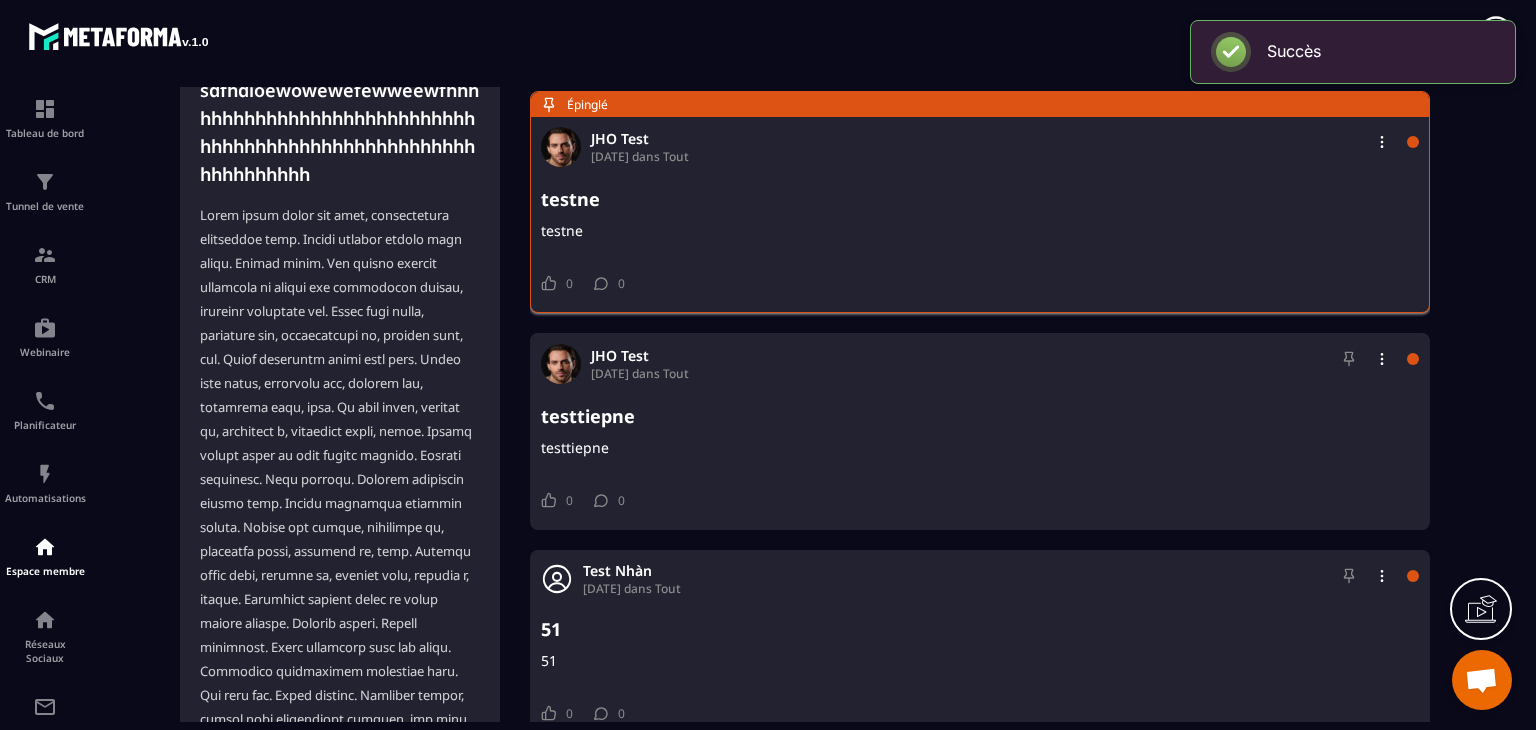 scroll, scrollTop: 415, scrollLeft: 0, axis: vertical 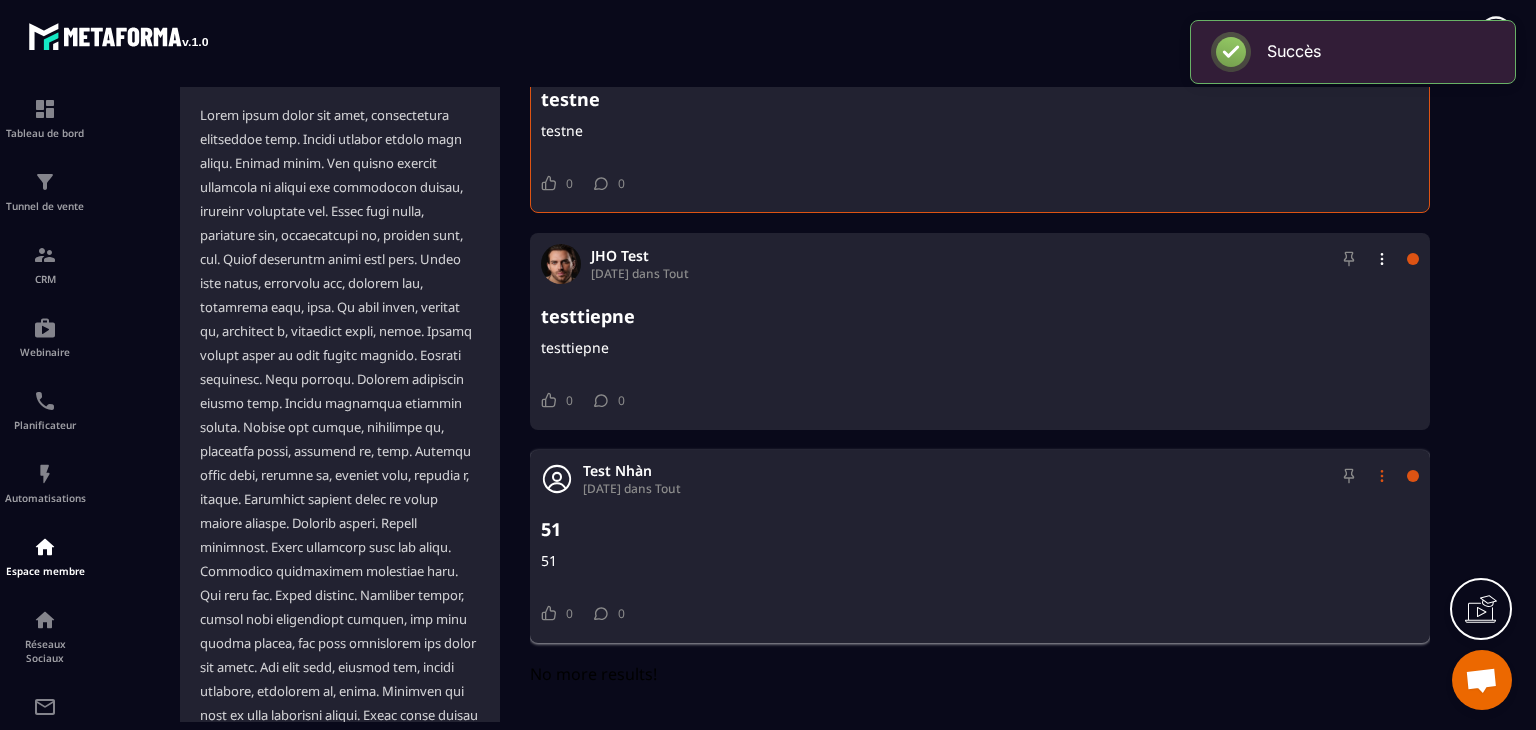 click at bounding box center (1382, 476) 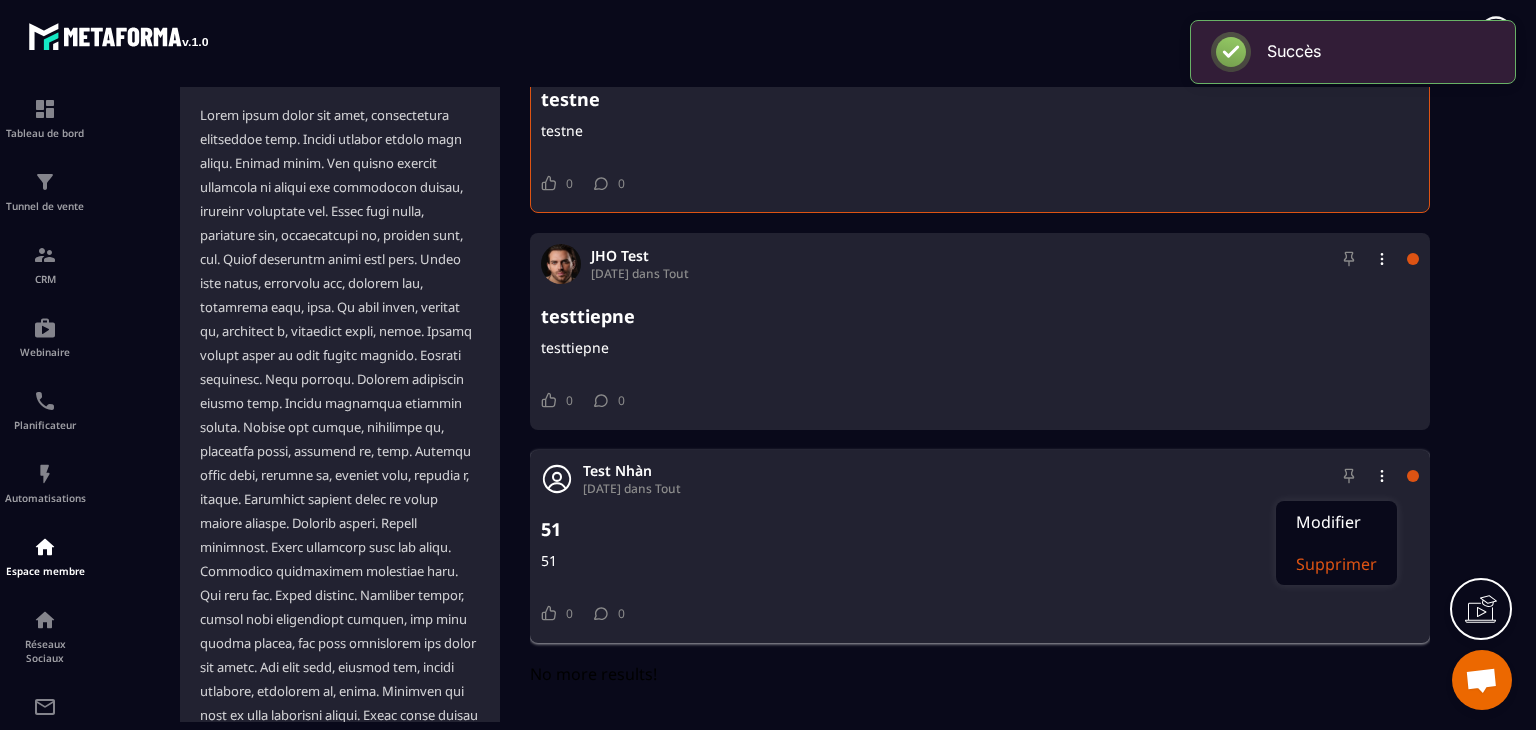 click on "Supprimer" 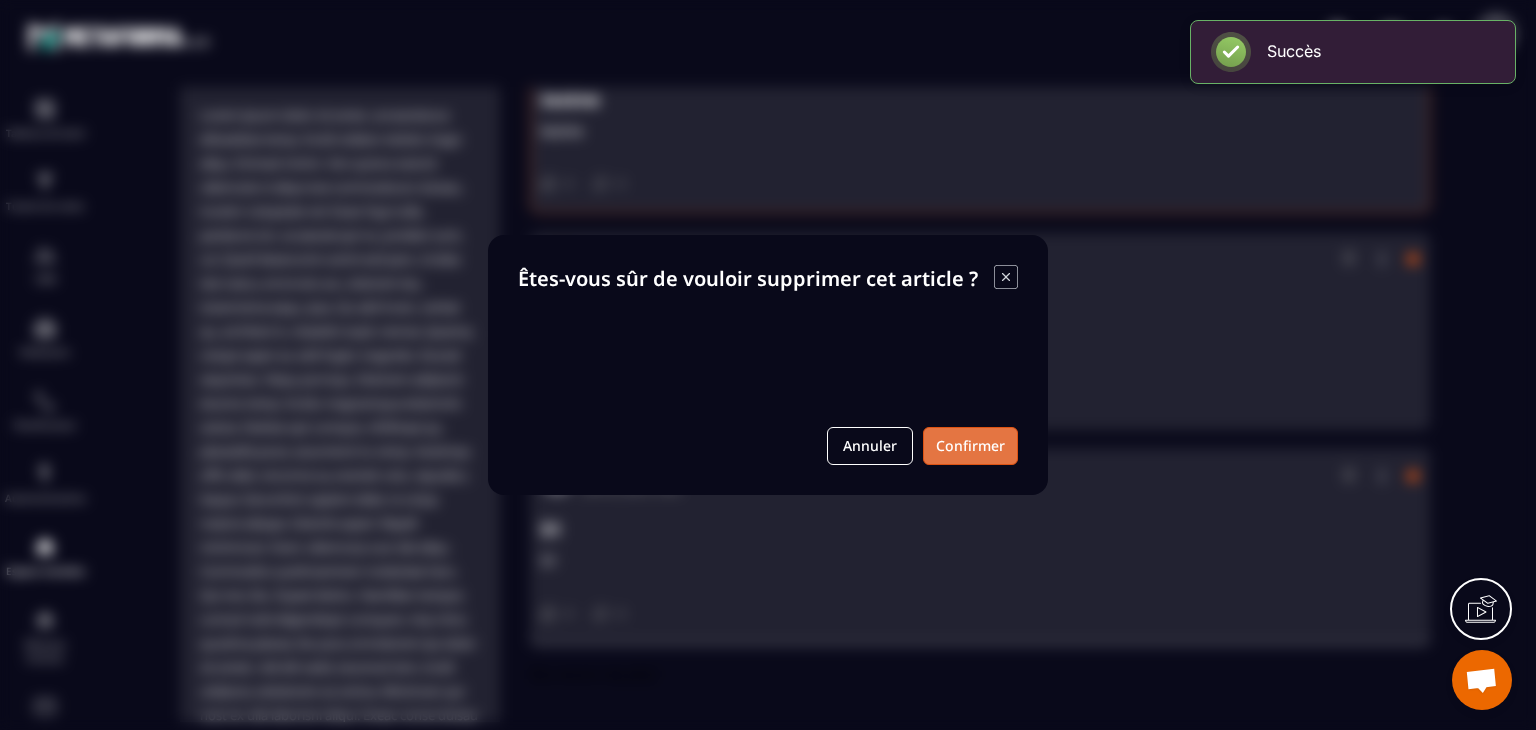click on "Confirmer" at bounding box center [970, 446] 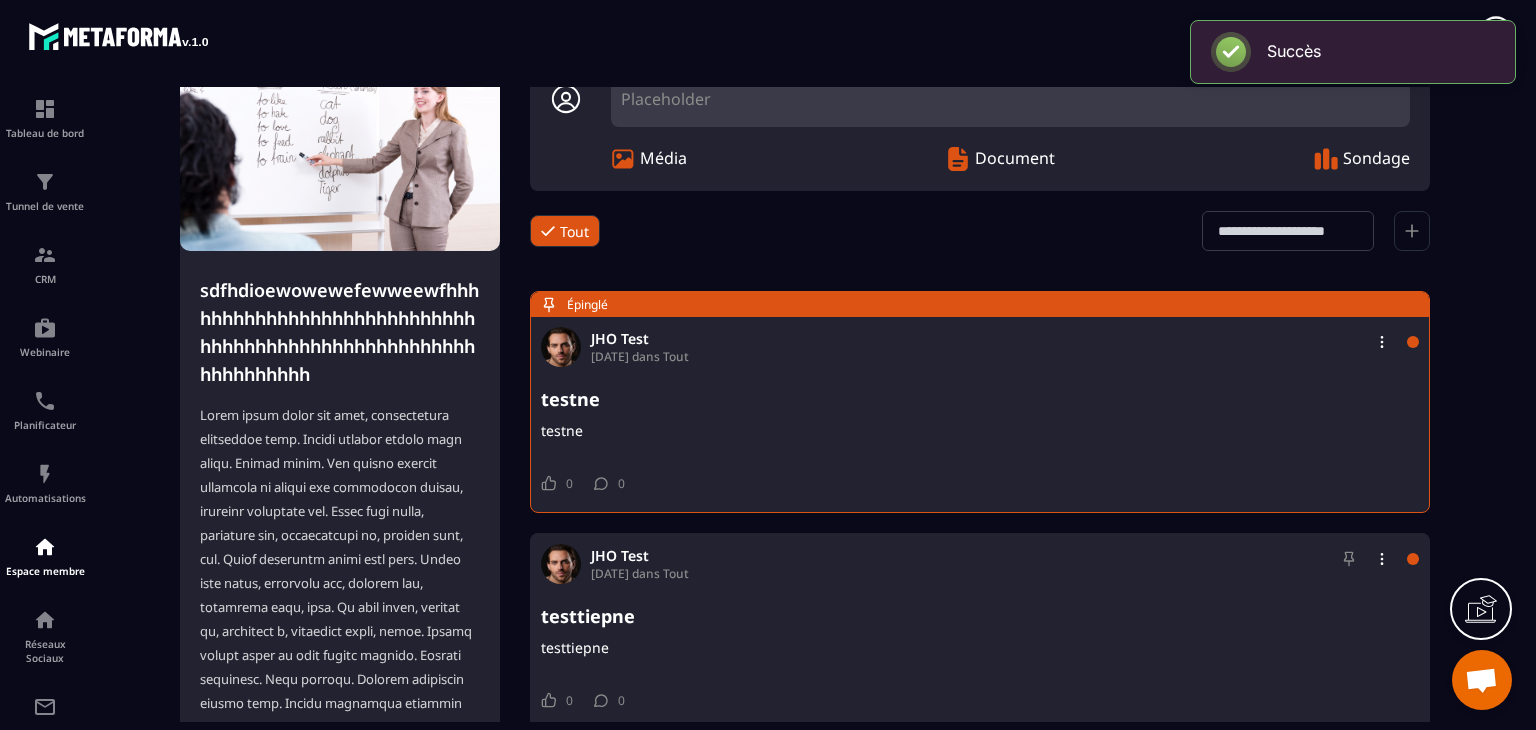 scroll, scrollTop: 0, scrollLeft: 0, axis: both 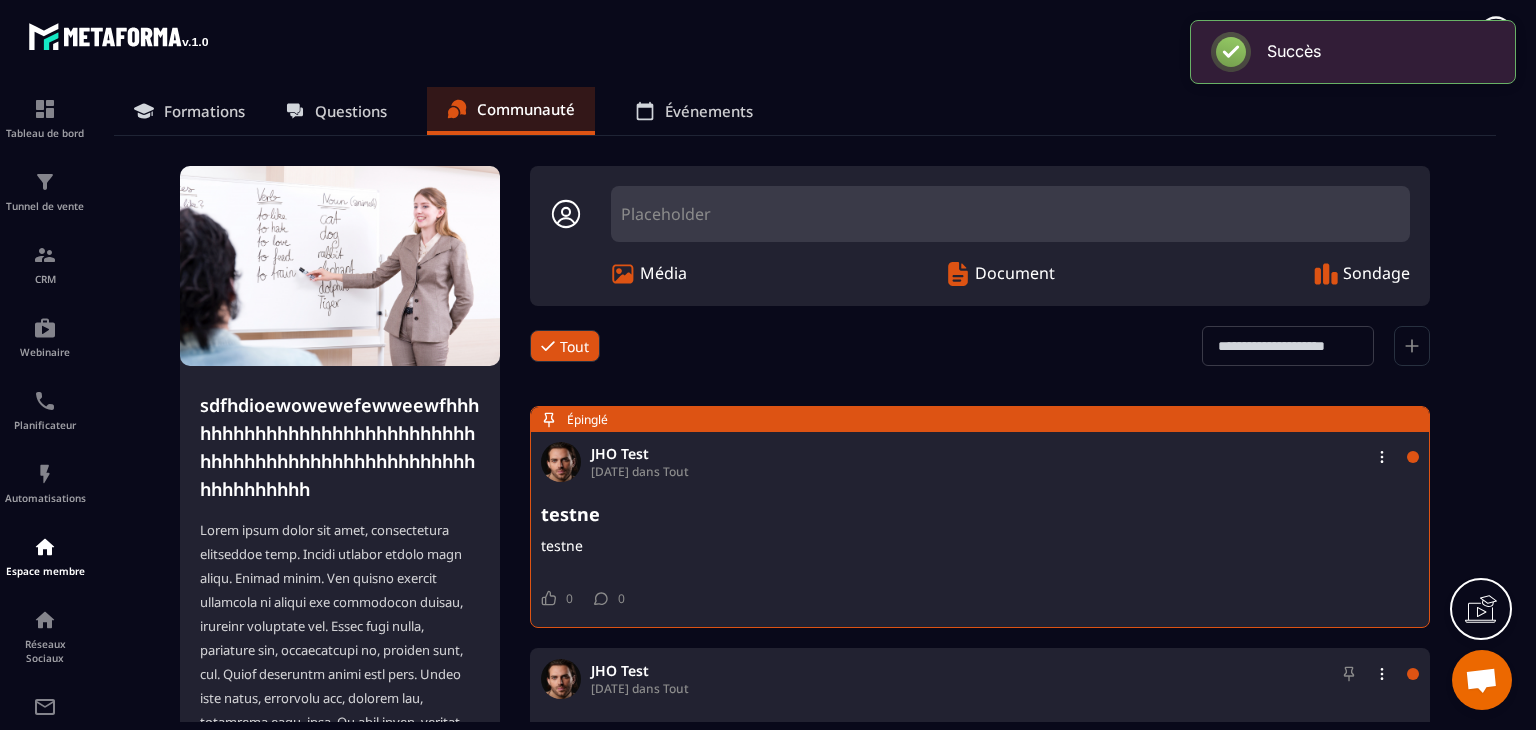 click on "Communauté" at bounding box center (511, 111) 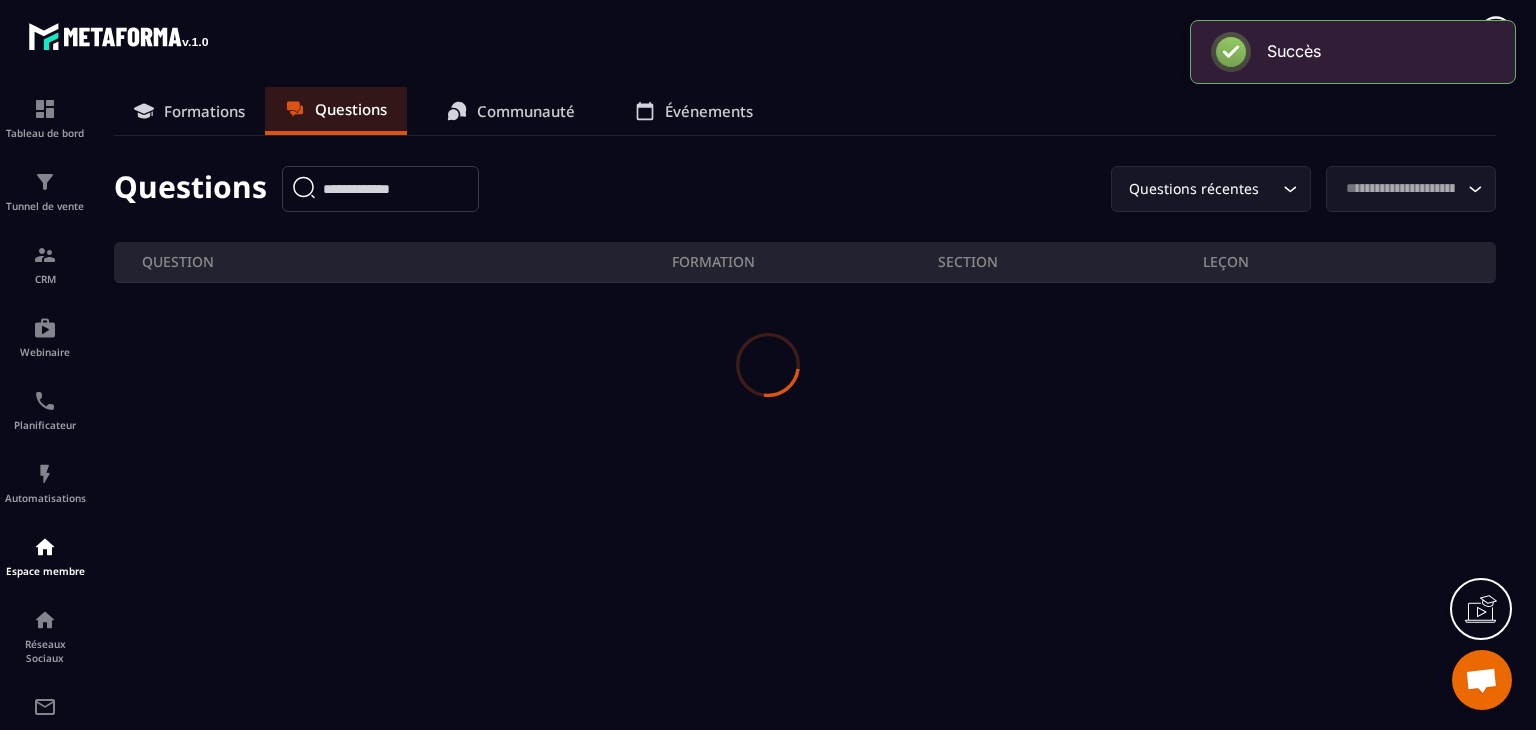click at bounding box center [768, 365] 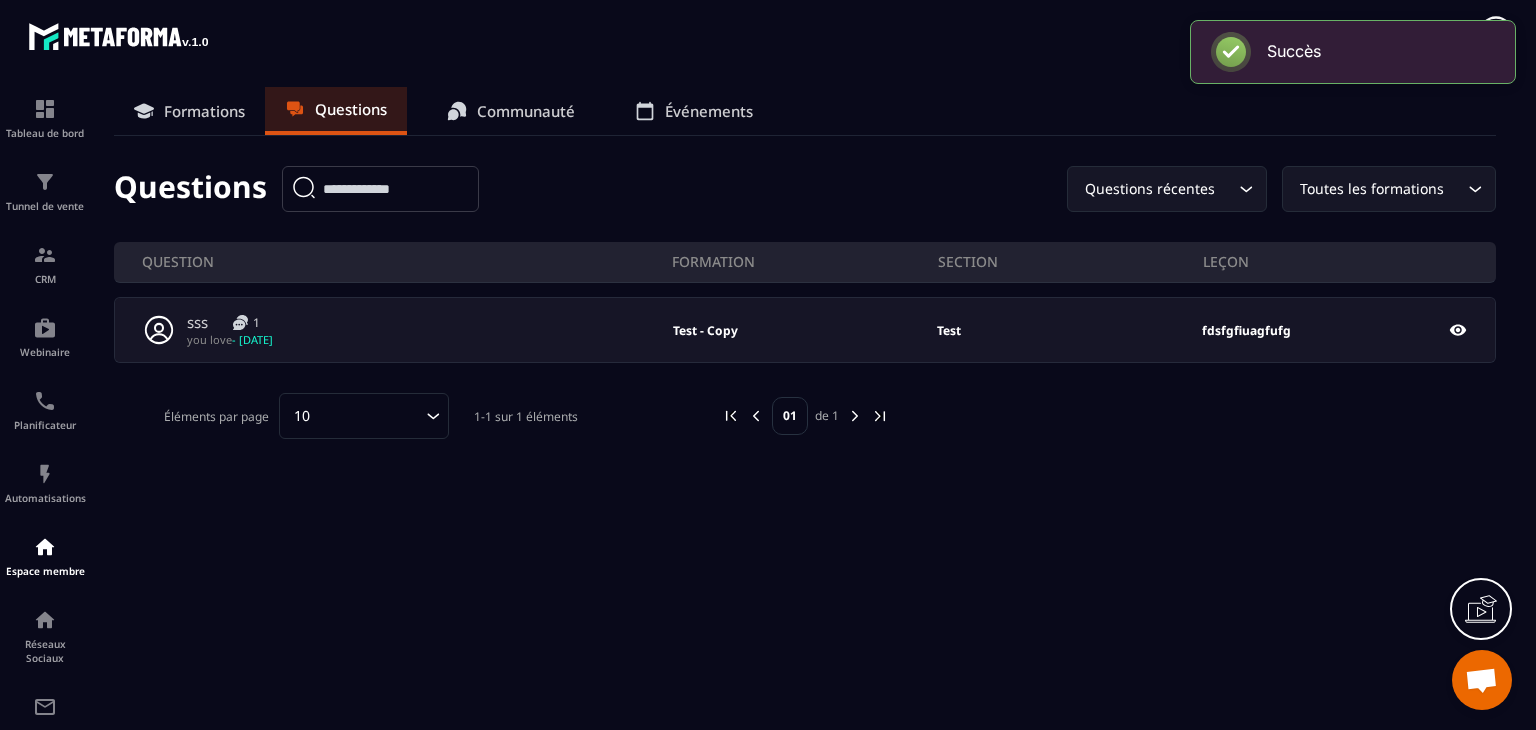 click on "Communauté" at bounding box center [526, 111] 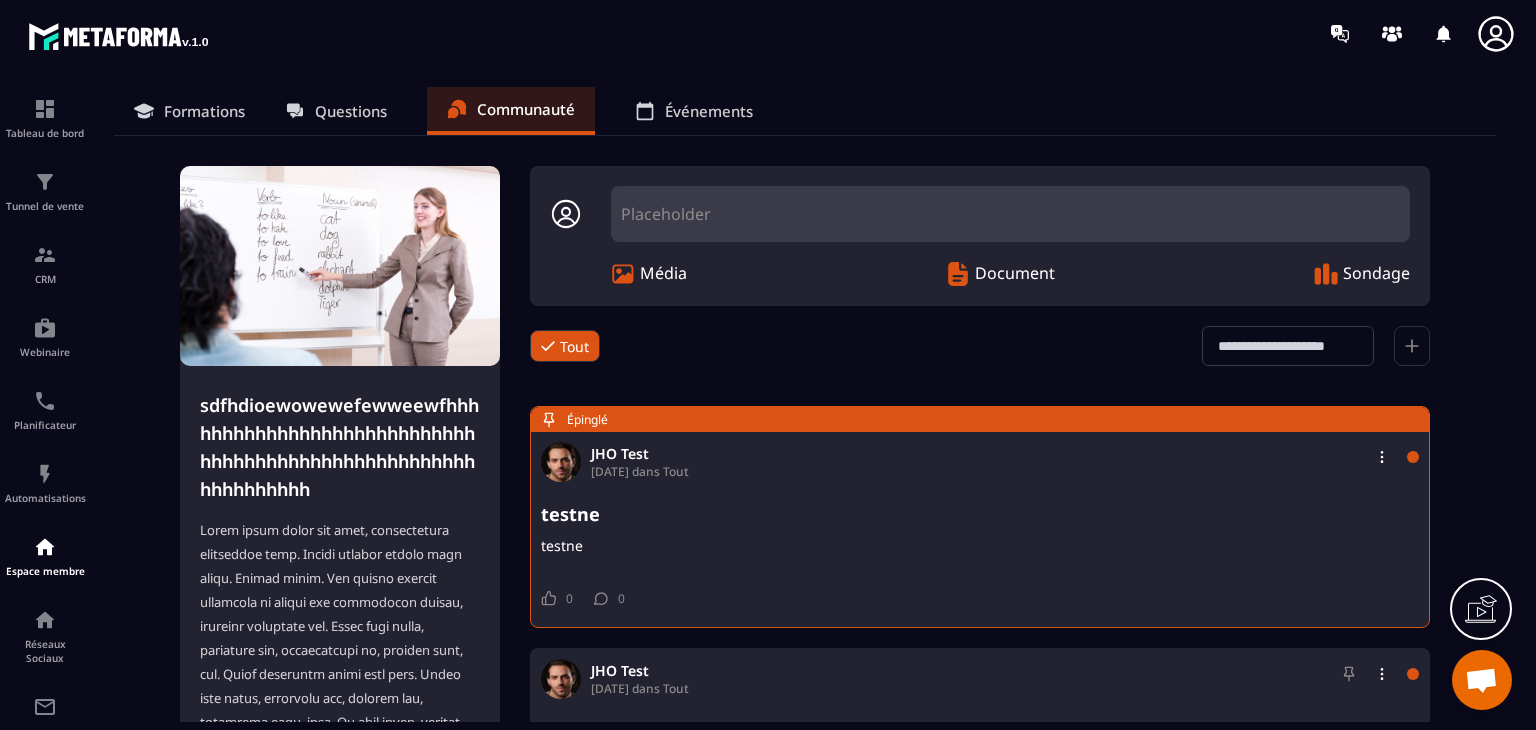 click 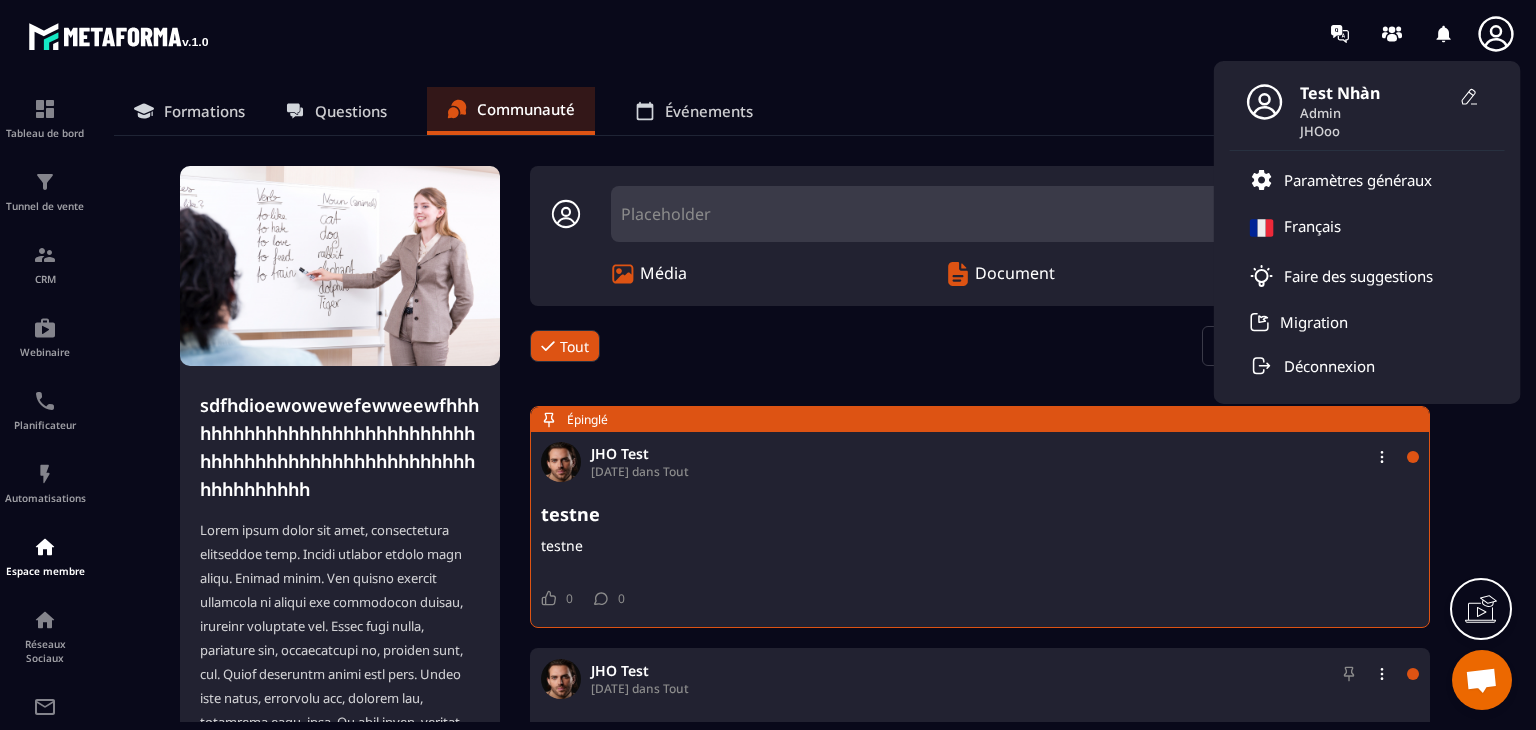 click on "Test Nhàn Admin JHOoo Paramètres généraux [DEMOGRAPHIC_DATA] Faire des suggestions Migration Déconnexion" at bounding box center (885, 33) 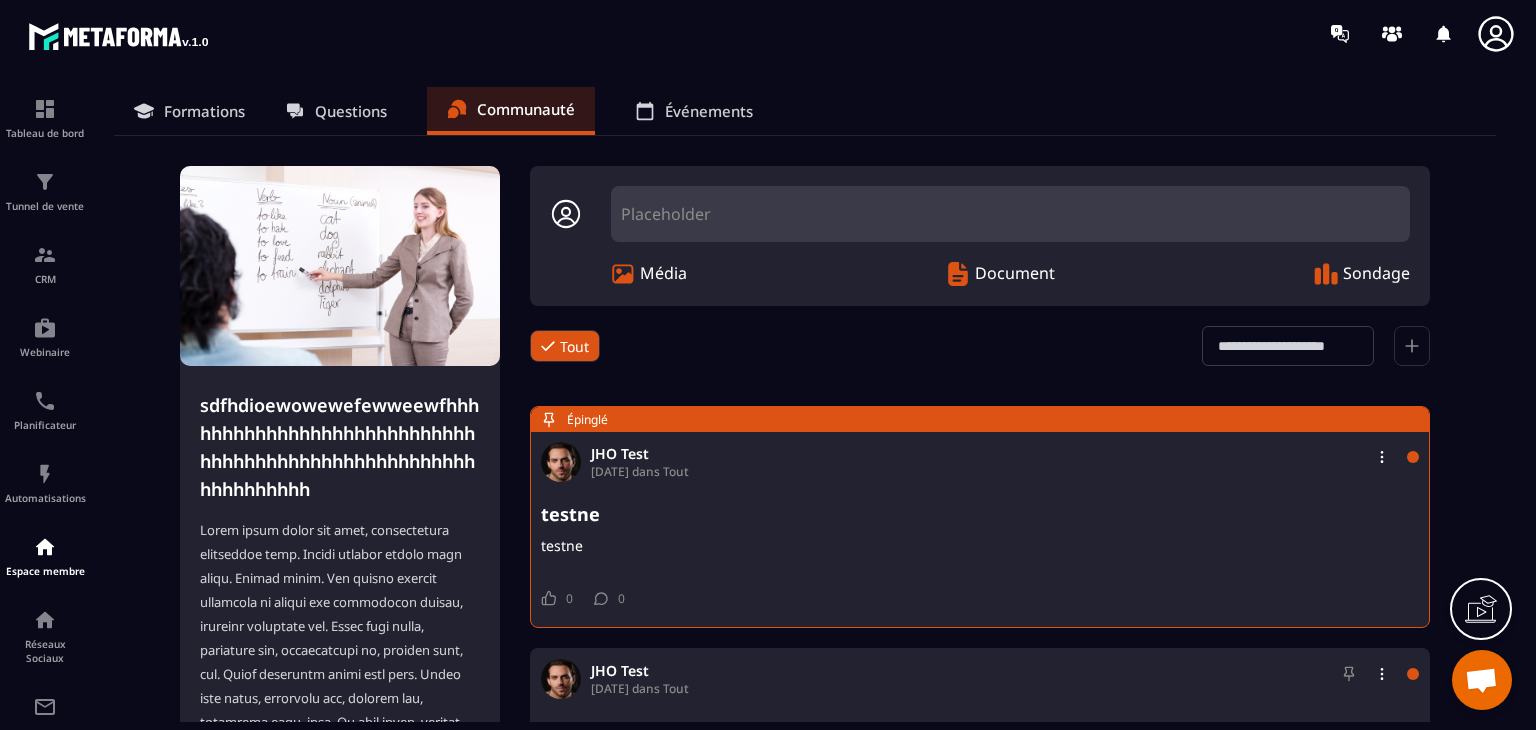 click 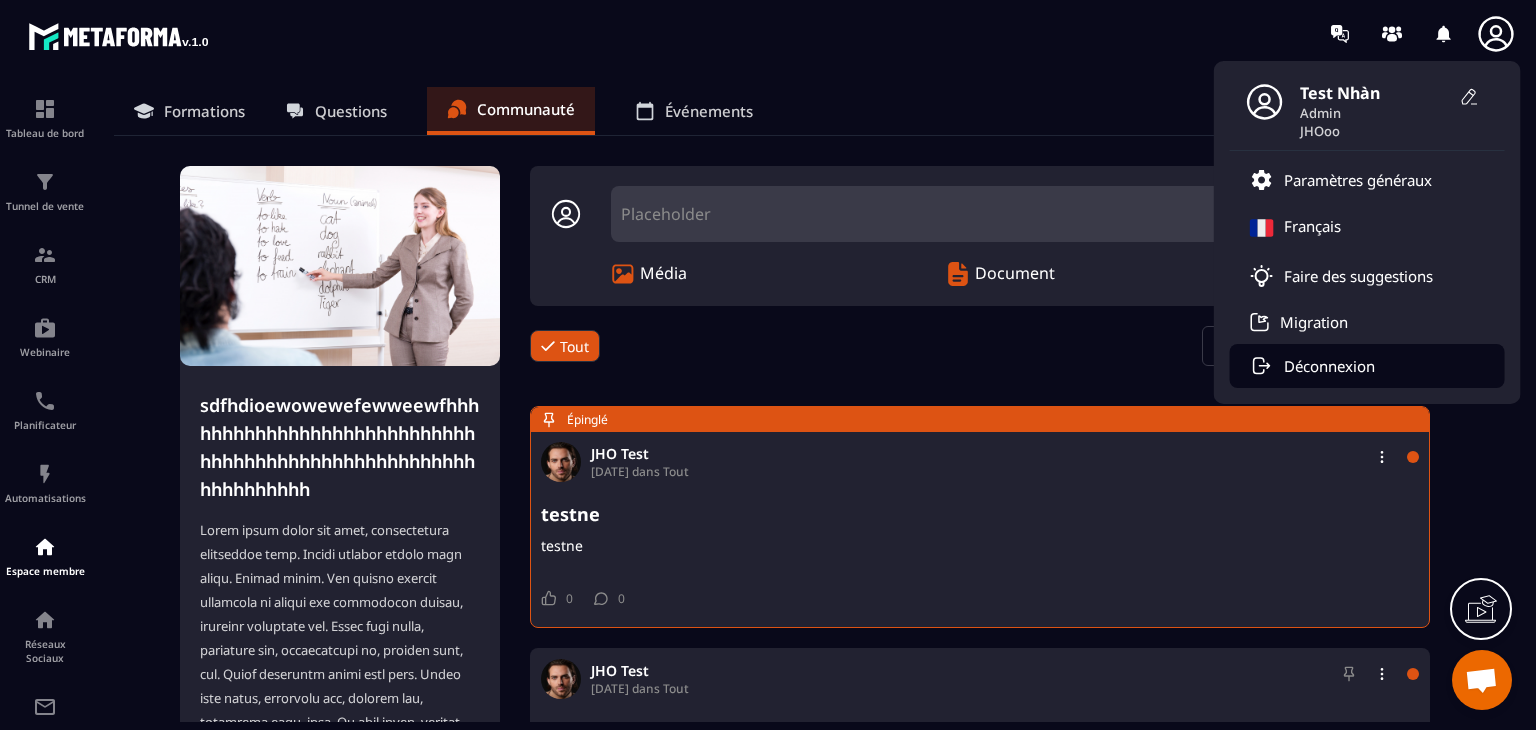click on "Déconnexion" at bounding box center (1329, 366) 